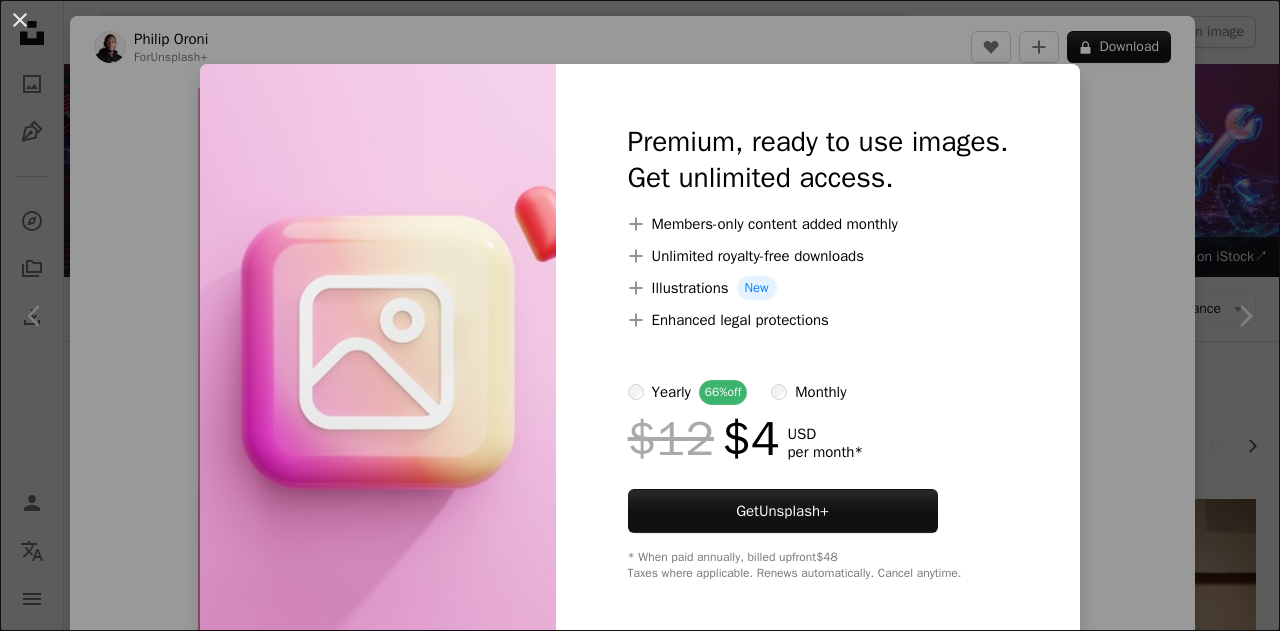 scroll, scrollTop: 983, scrollLeft: 0, axis: vertical 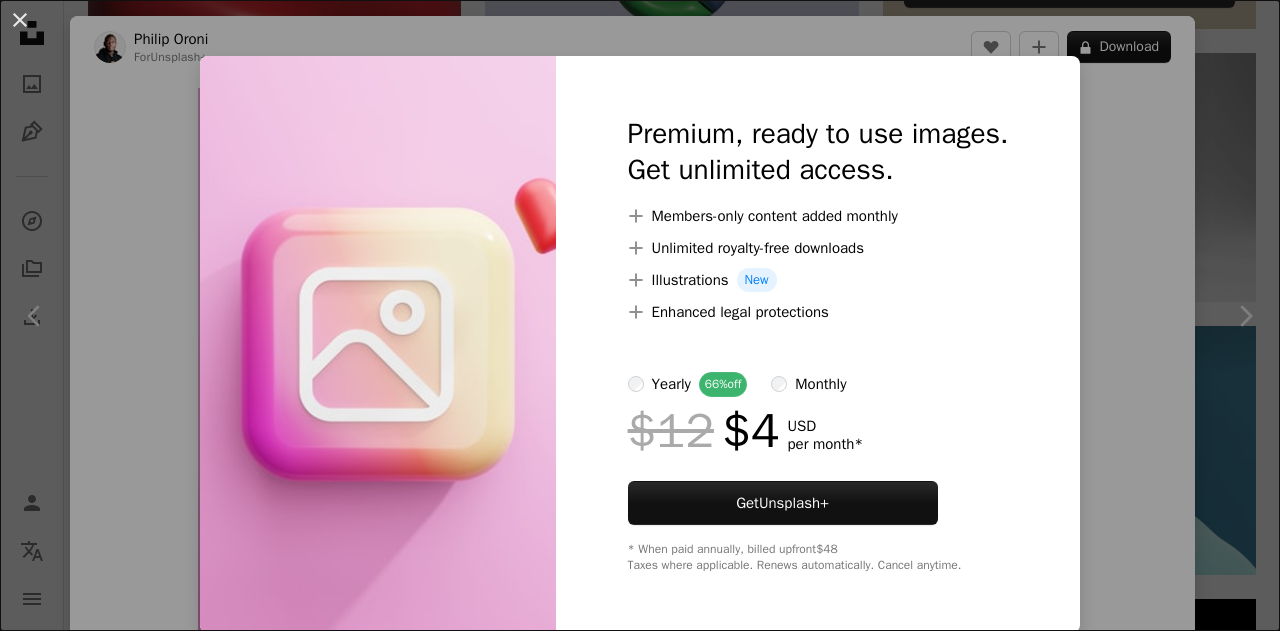 click on "An X shape Premium, ready to use images. Get unlimited access. A plus sign Members-only content added monthly A plus sign Unlimited royalty-free downloads A plus sign Illustrations  New A plus sign Enhanced legal protections yearly 66%  off monthly $12   $4 USD per month * Get  Unsplash+ * When paid annually, billed upfront  $48 Taxes where applicable. Renews automatically. Cancel anytime." at bounding box center (640, 315) 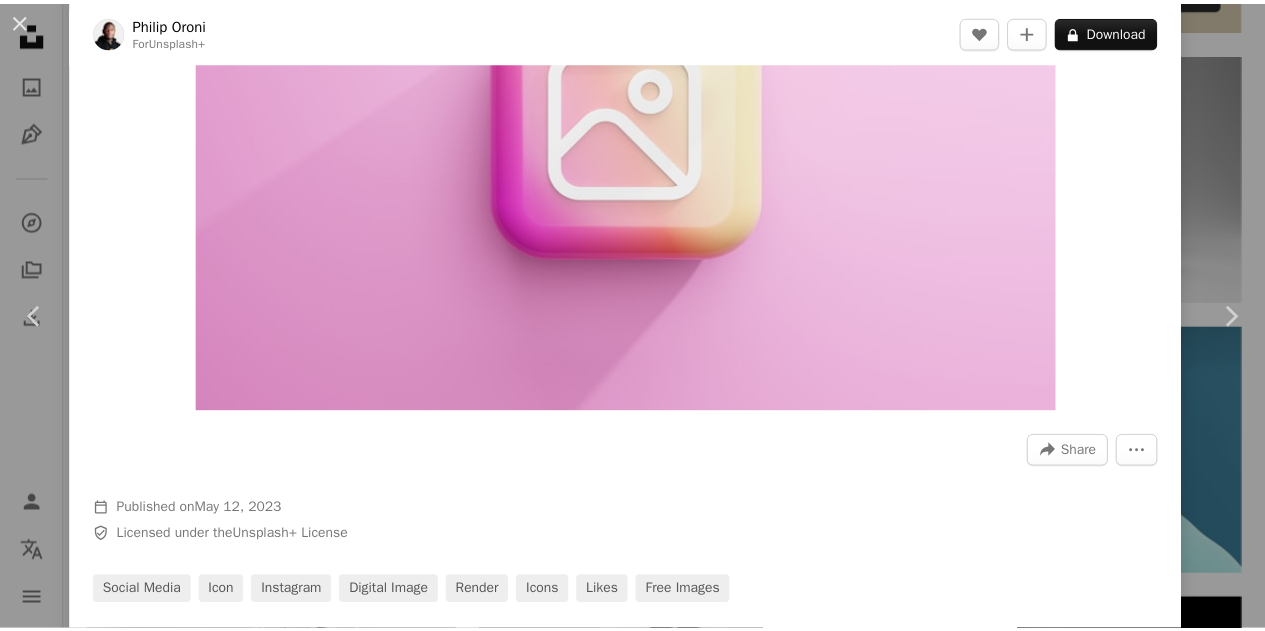 scroll, scrollTop: 272, scrollLeft: 0, axis: vertical 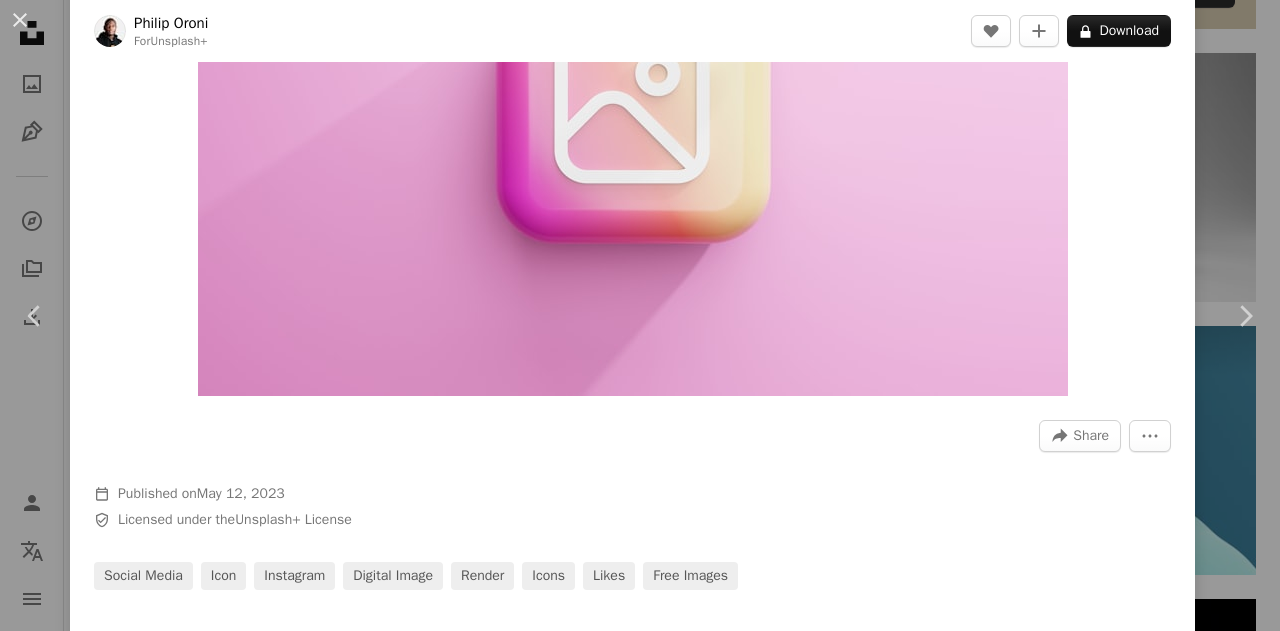 click on "**********" at bounding box center [640, 1029] 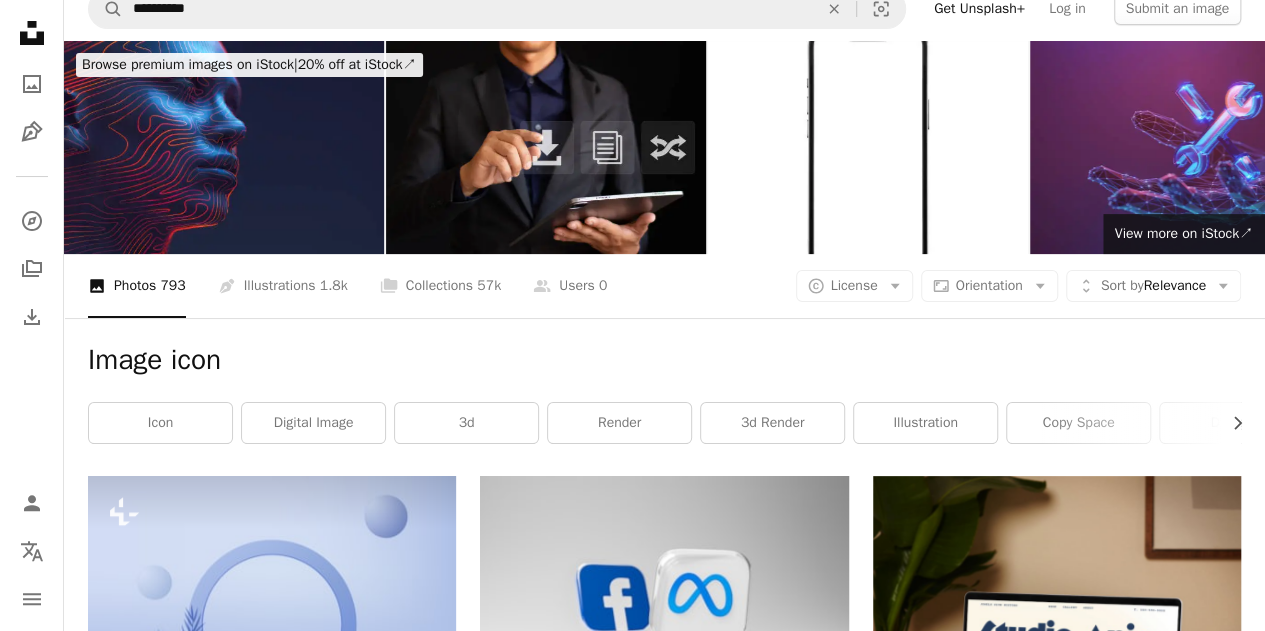 scroll, scrollTop: 22, scrollLeft: 0, axis: vertical 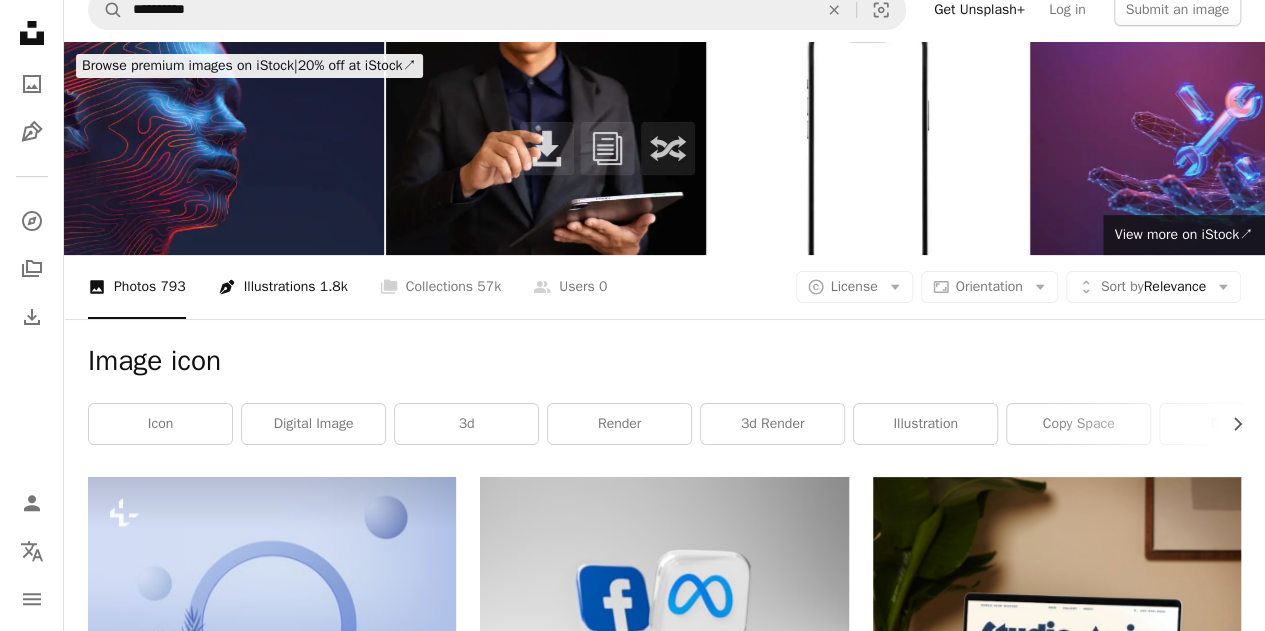 click on "Pen Tool Illustrations   1.8k" at bounding box center (283, 287) 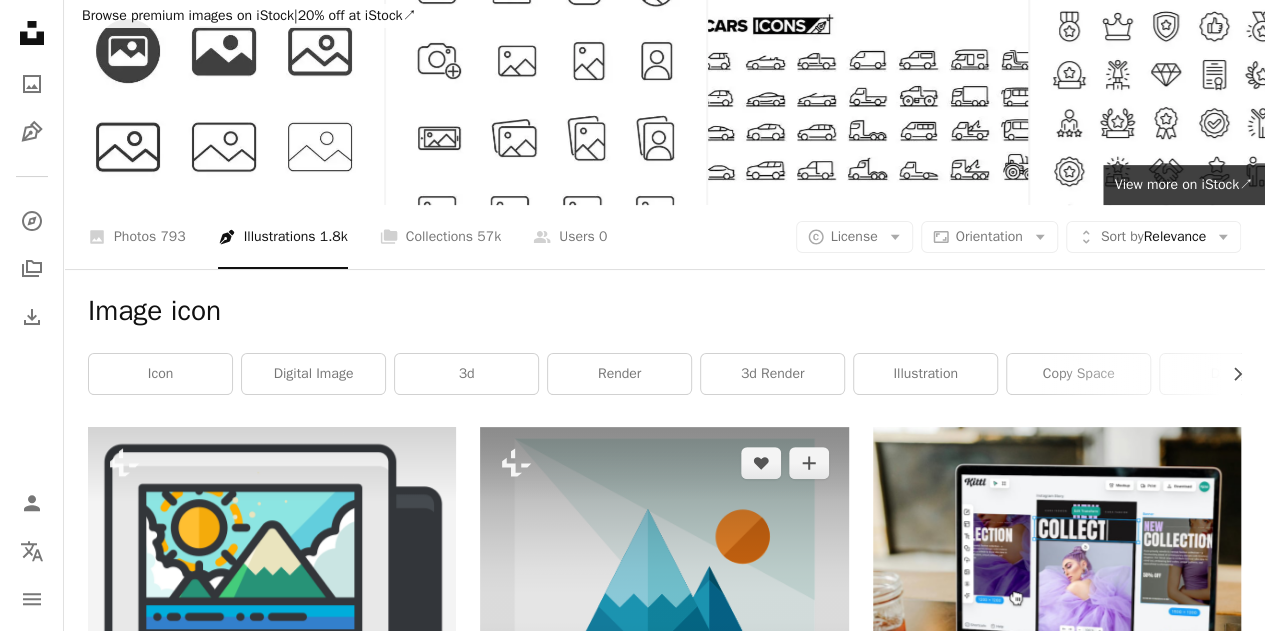 scroll, scrollTop: 72, scrollLeft: 0, axis: vertical 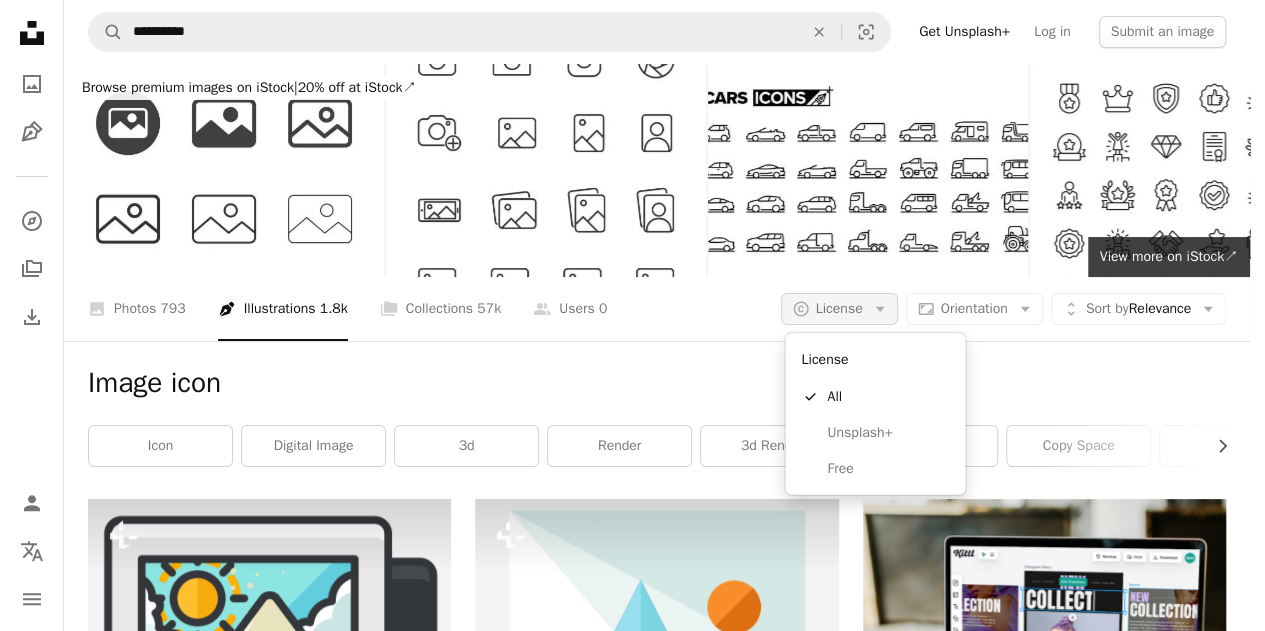 click on "License" at bounding box center [839, 308] 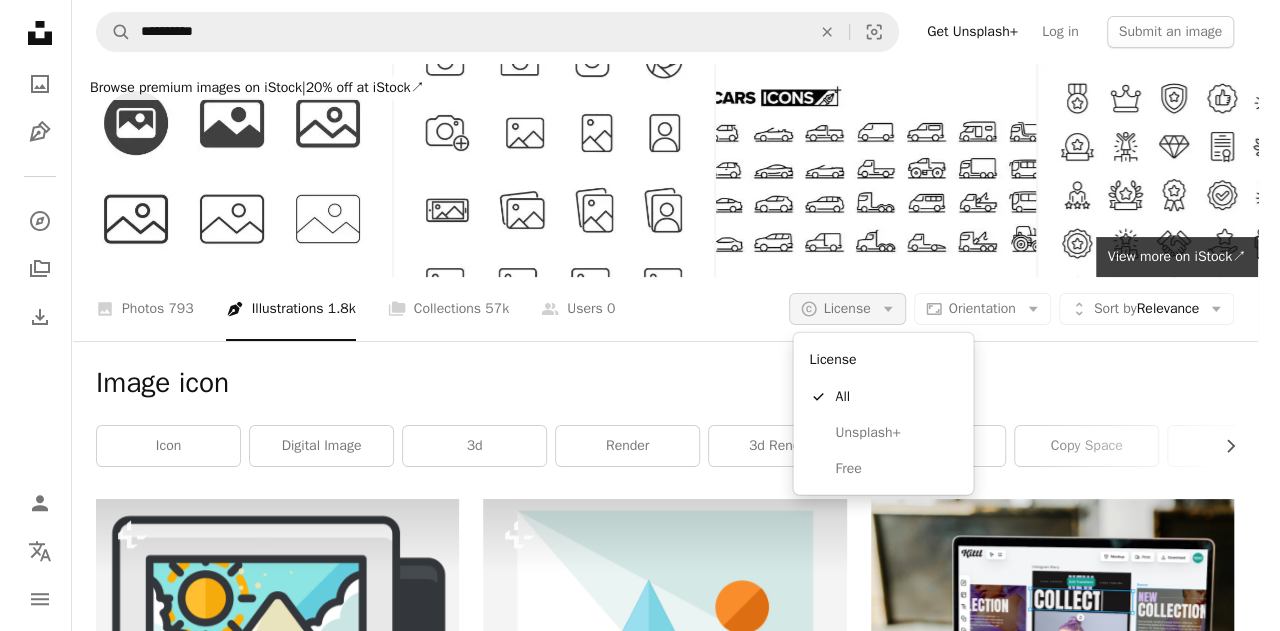 scroll, scrollTop: 0, scrollLeft: 0, axis: both 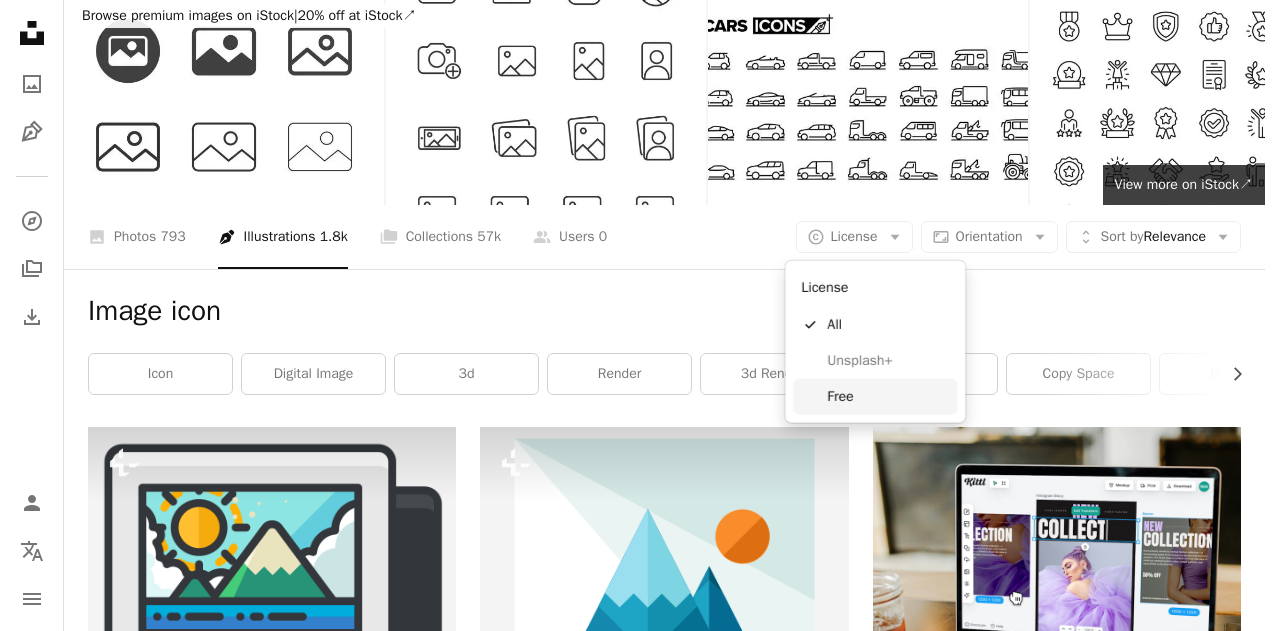 click on "Free" at bounding box center (875, 397) 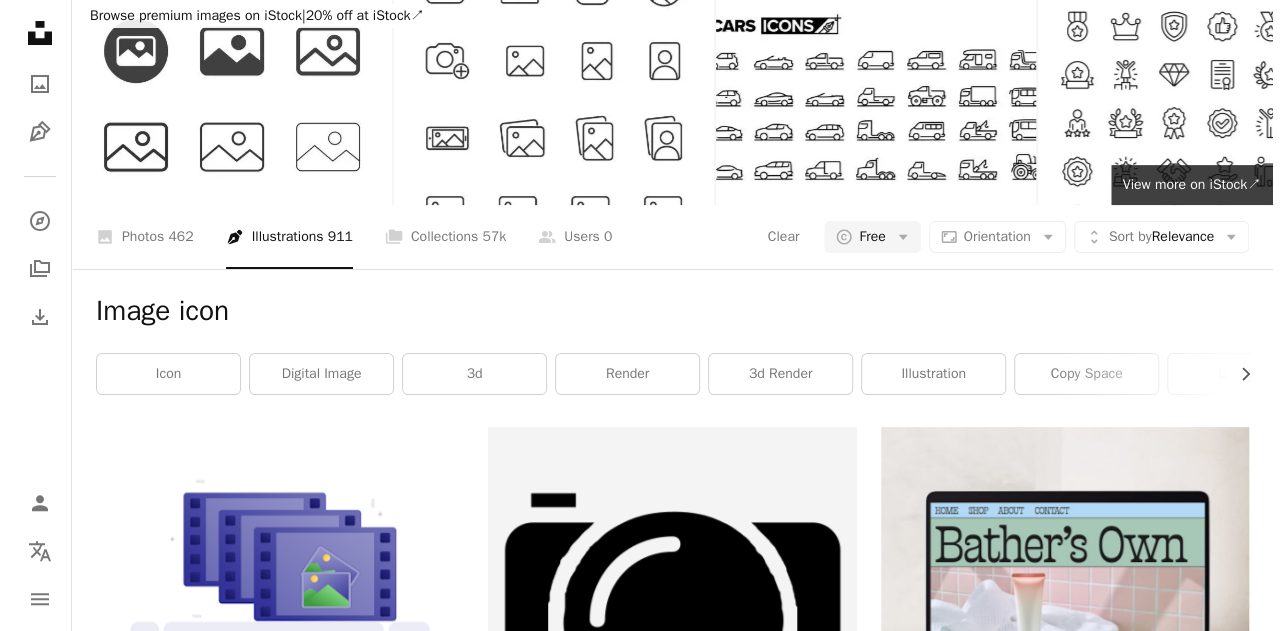 scroll, scrollTop: 221, scrollLeft: 0, axis: vertical 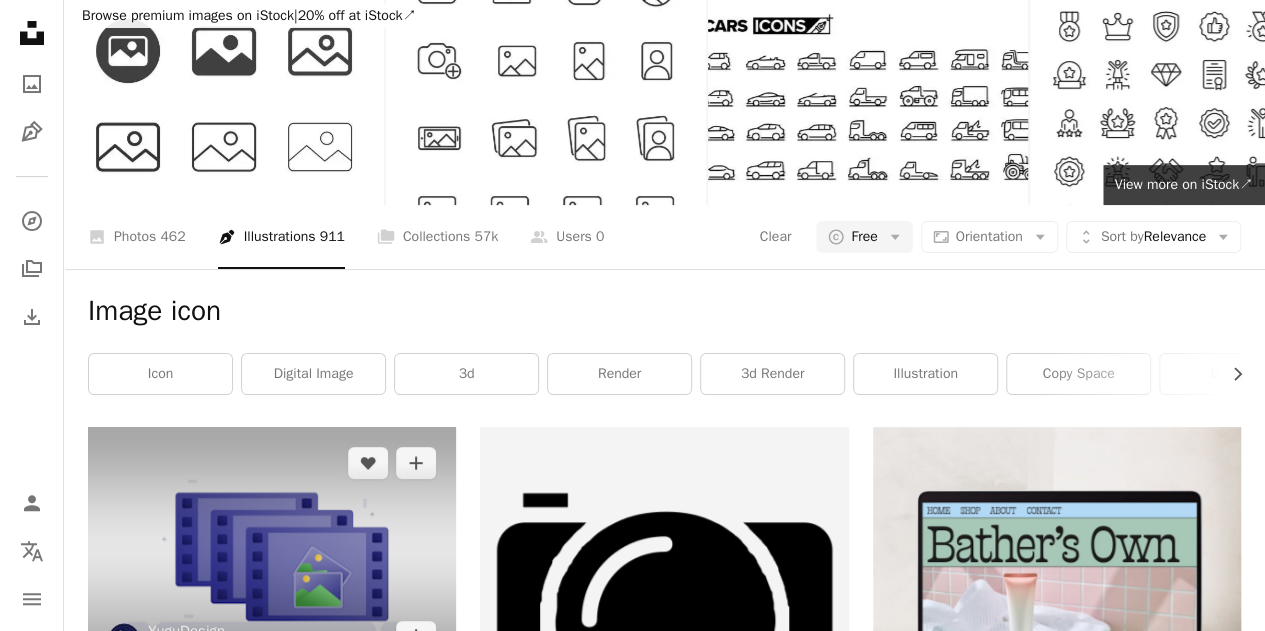 click at bounding box center [272, 550] 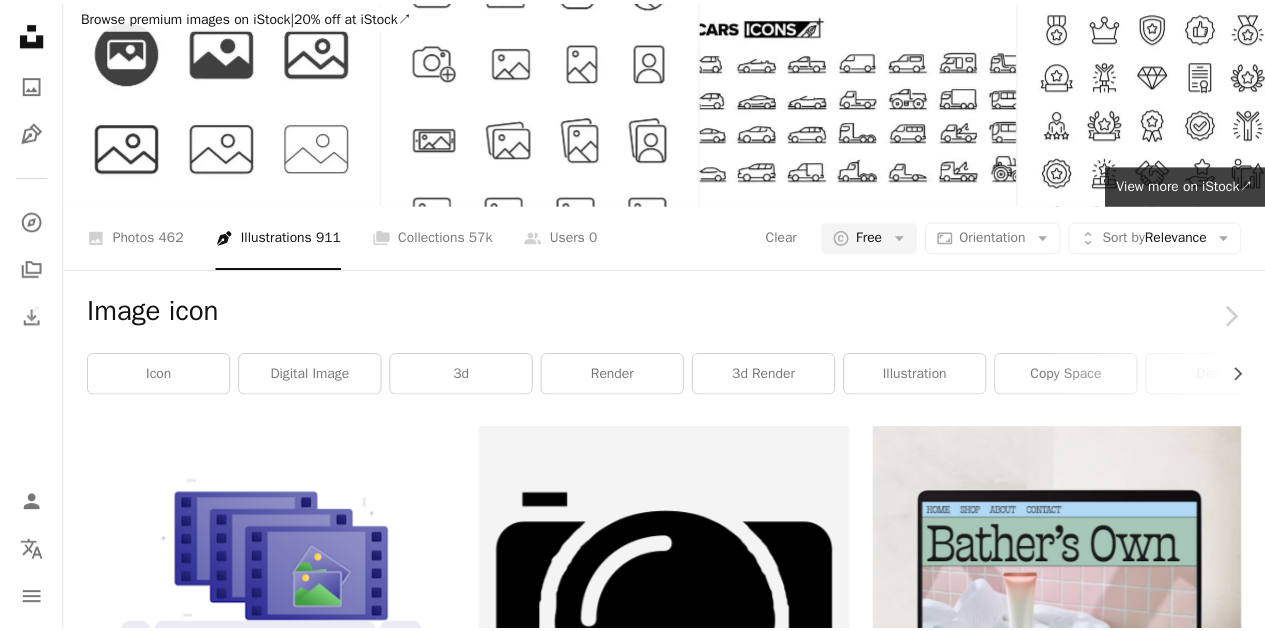 scroll, scrollTop: 100, scrollLeft: 0, axis: vertical 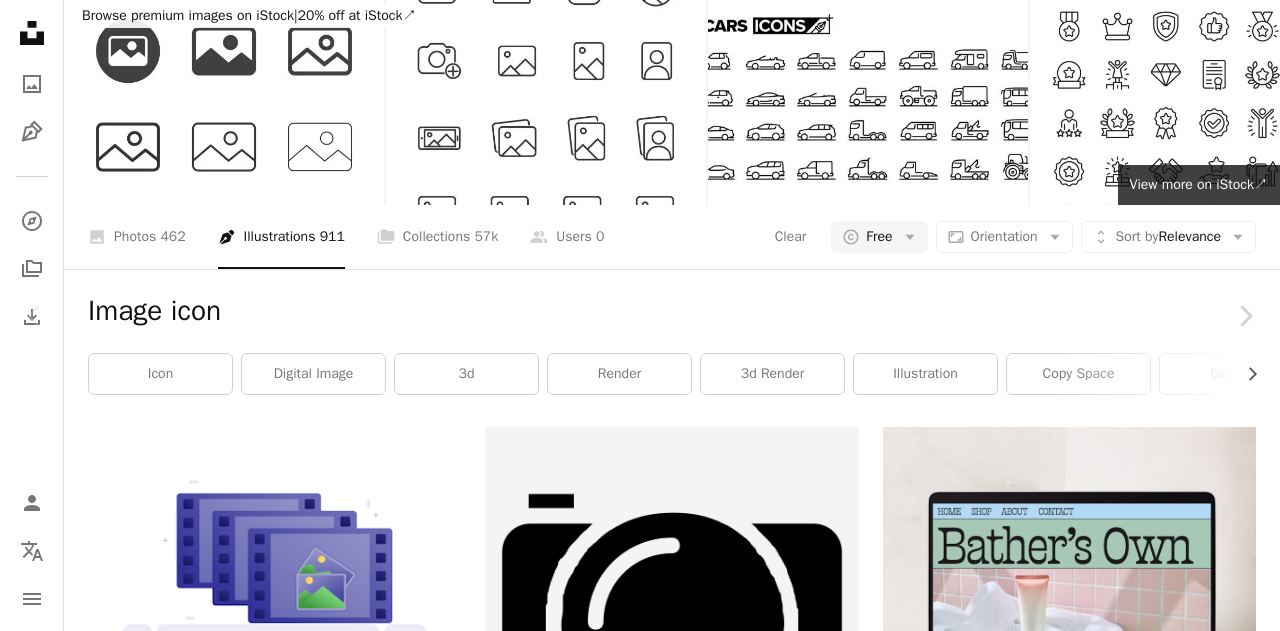 click on "Download free Chevron down" at bounding box center (1105, 4552) 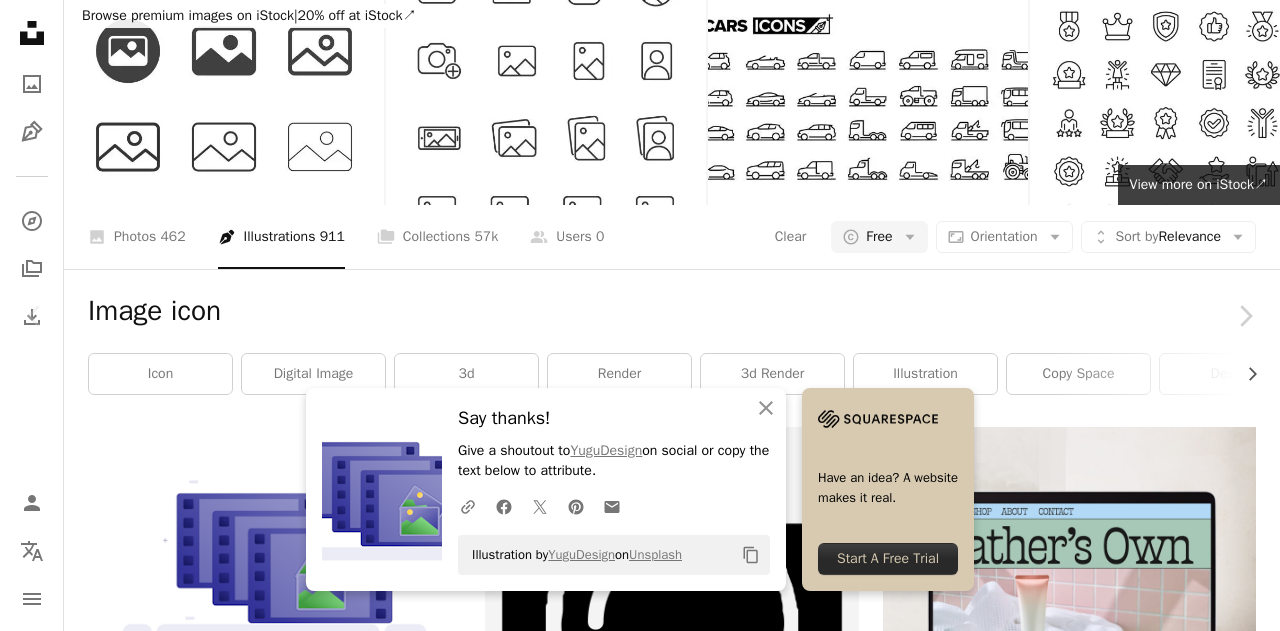click on "Download free Chevron down" at bounding box center [1105, 4552] 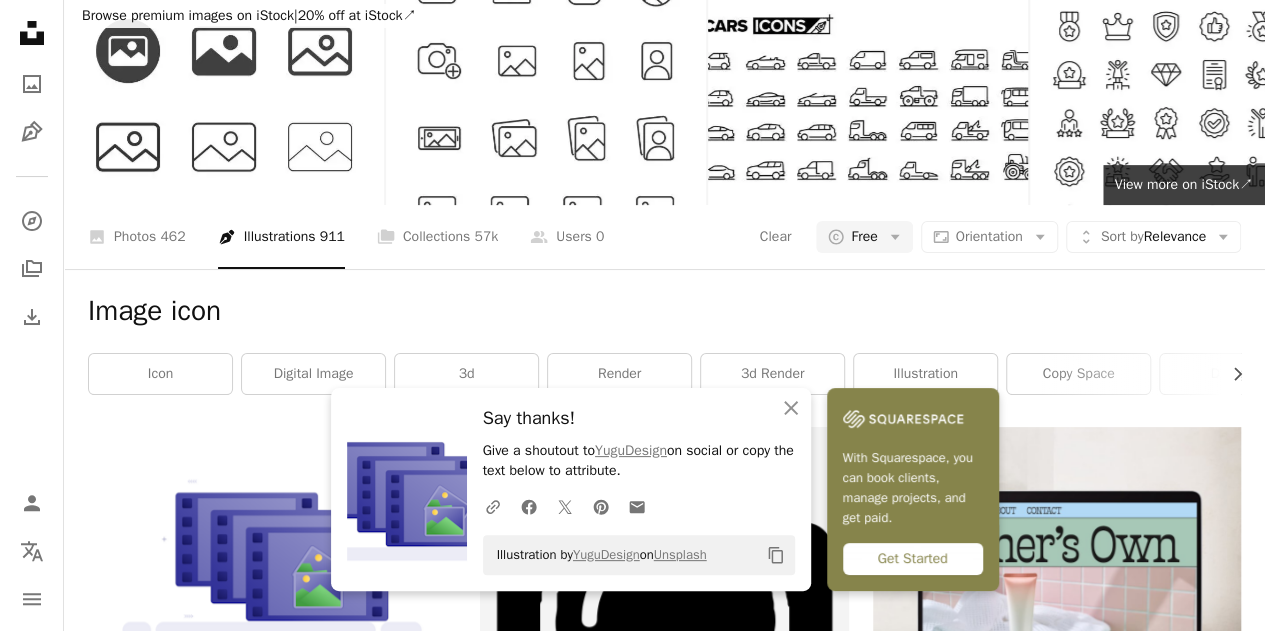 scroll, scrollTop: 0, scrollLeft: 0, axis: both 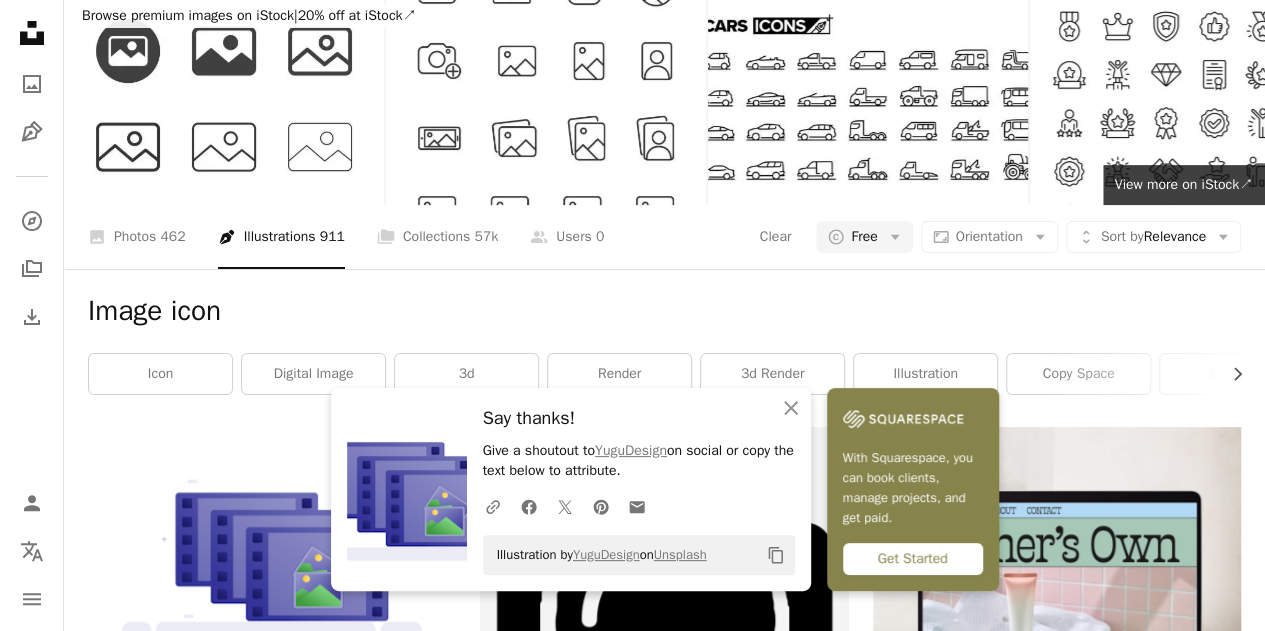 click on "**********" at bounding box center (467, -40) 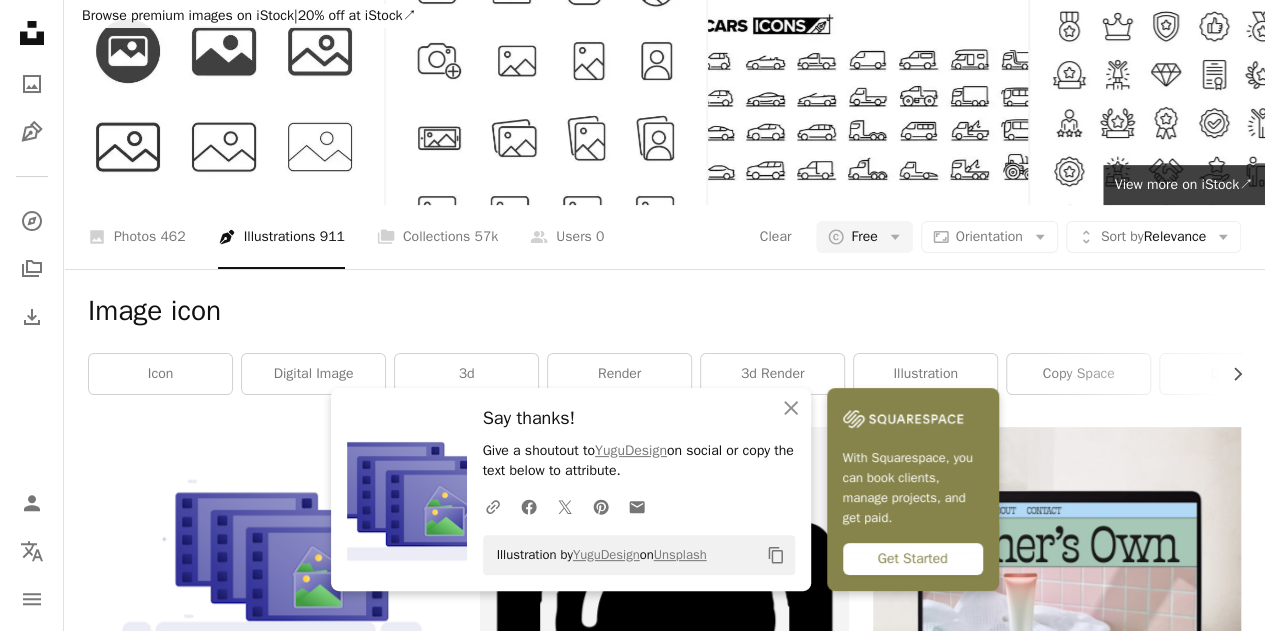 type on "*********" 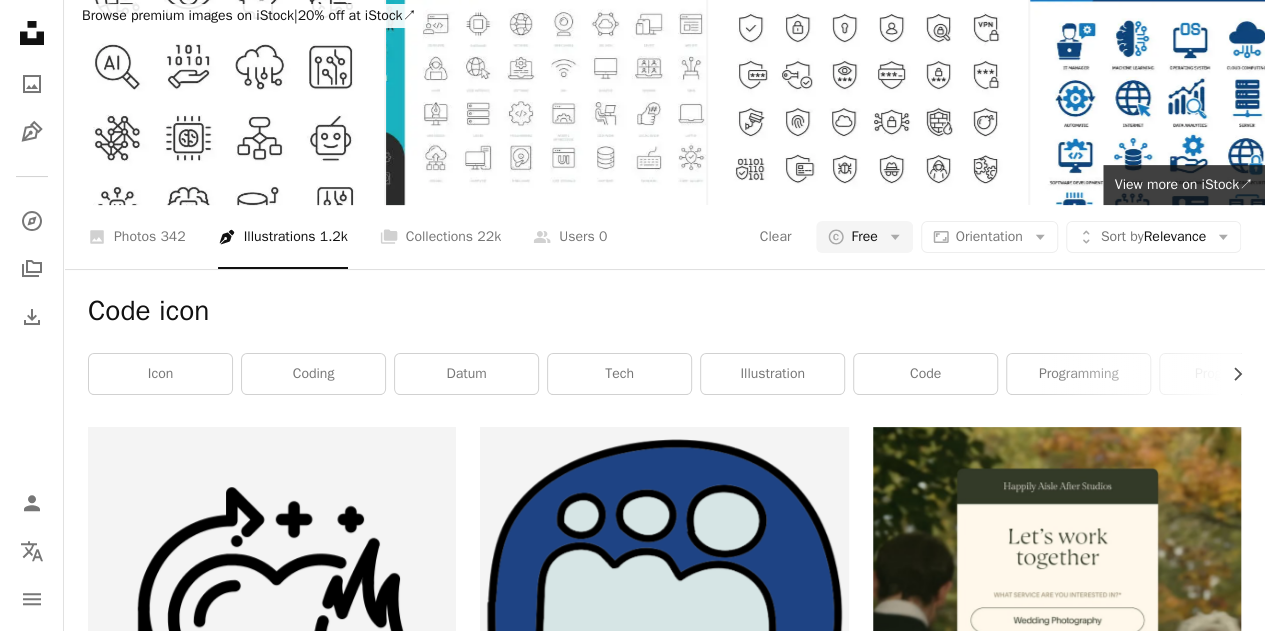 scroll, scrollTop: 0, scrollLeft: 0, axis: both 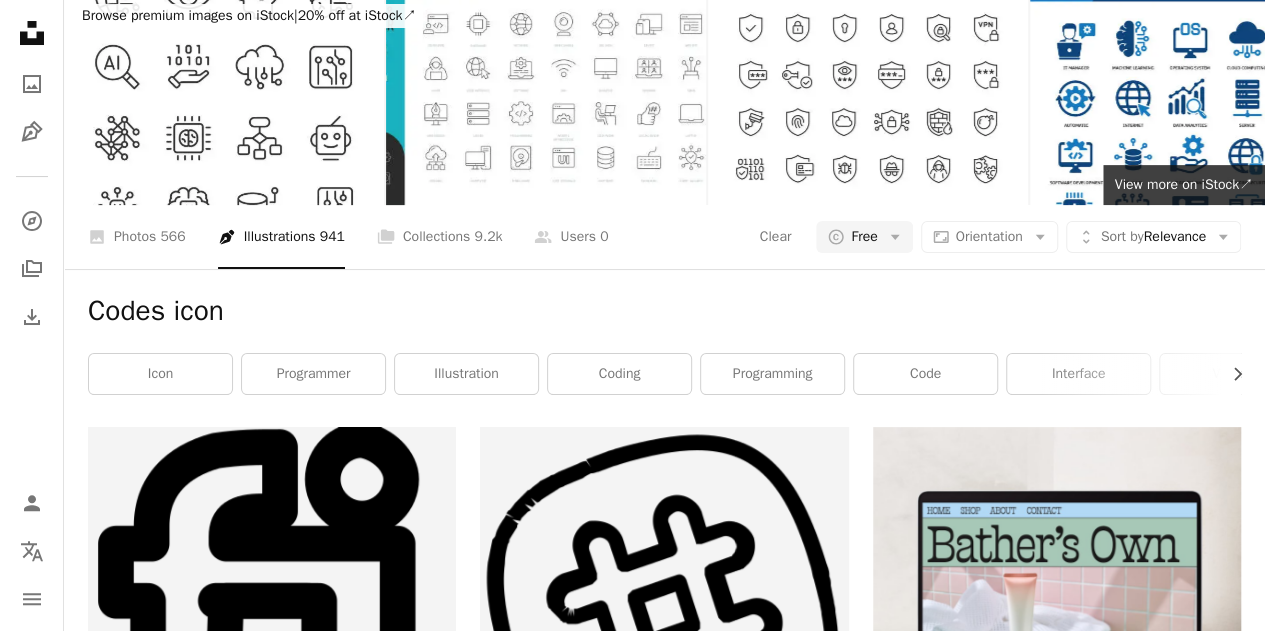 click on "**********" at bounding box center [467, -40] 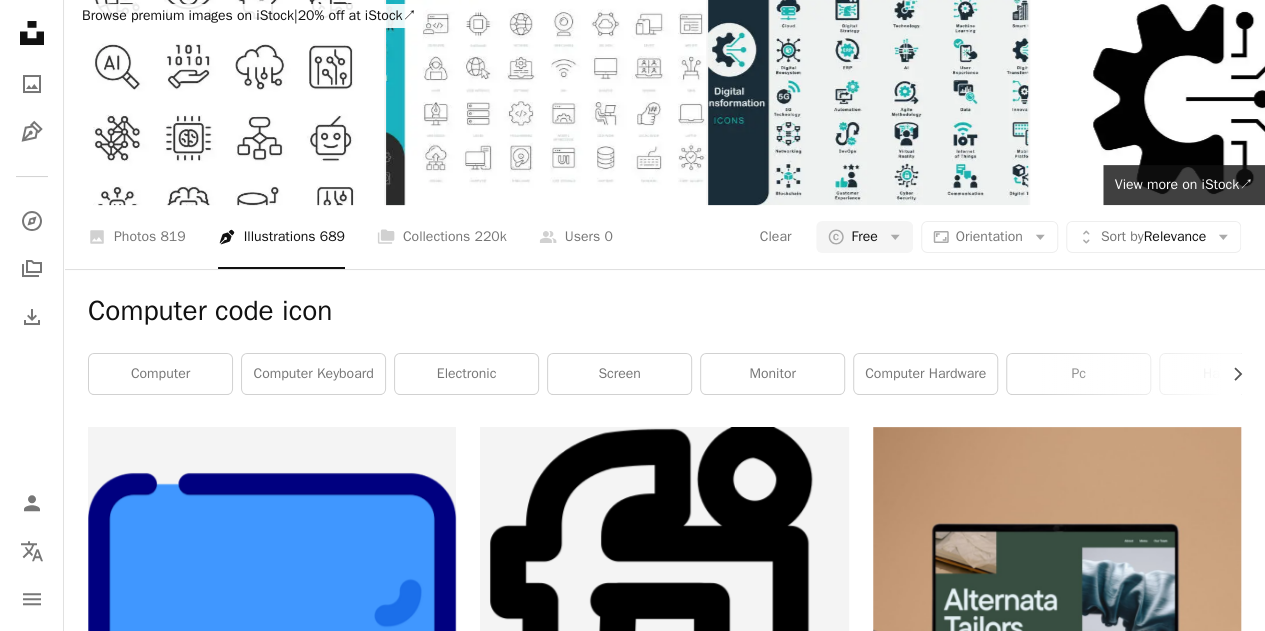 scroll, scrollTop: 0, scrollLeft: 0, axis: both 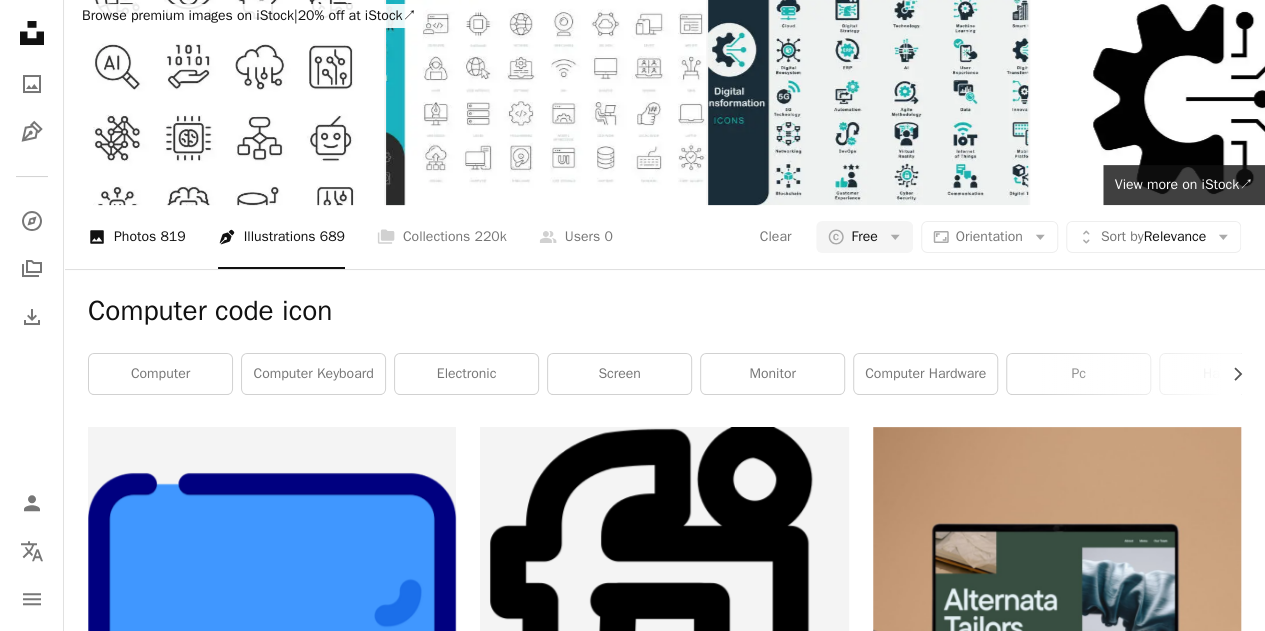 click on "A photo Photos   819" at bounding box center [137, 237] 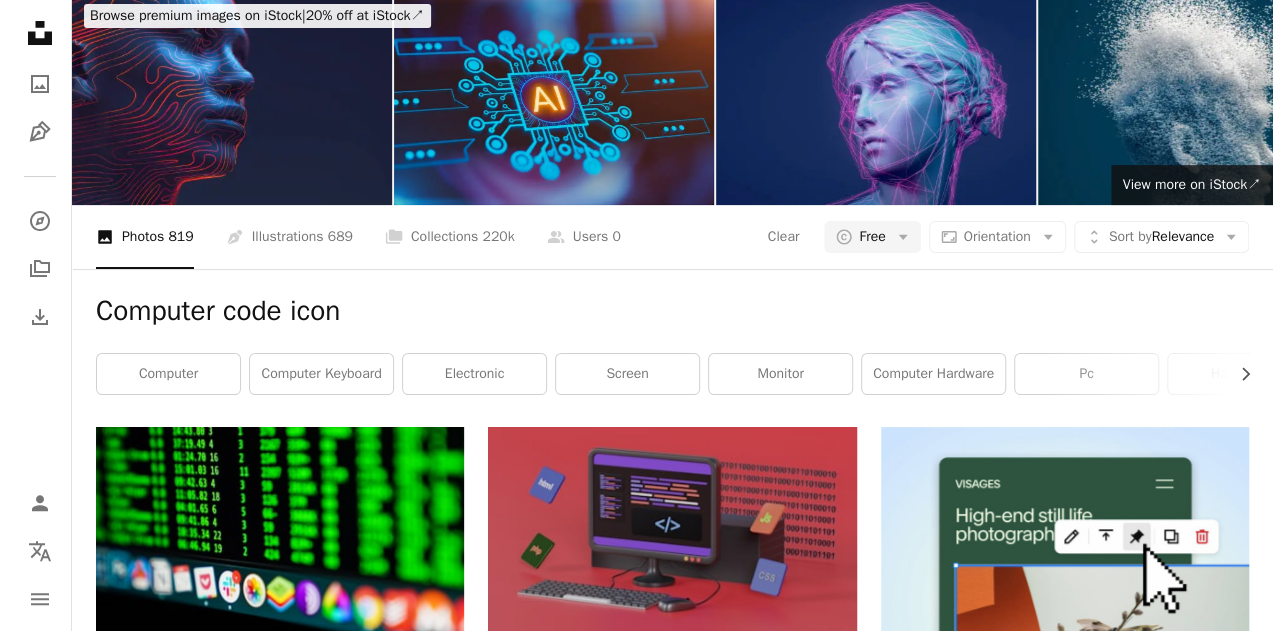 scroll, scrollTop: 321, scrollLeft: 0, axis: vertical 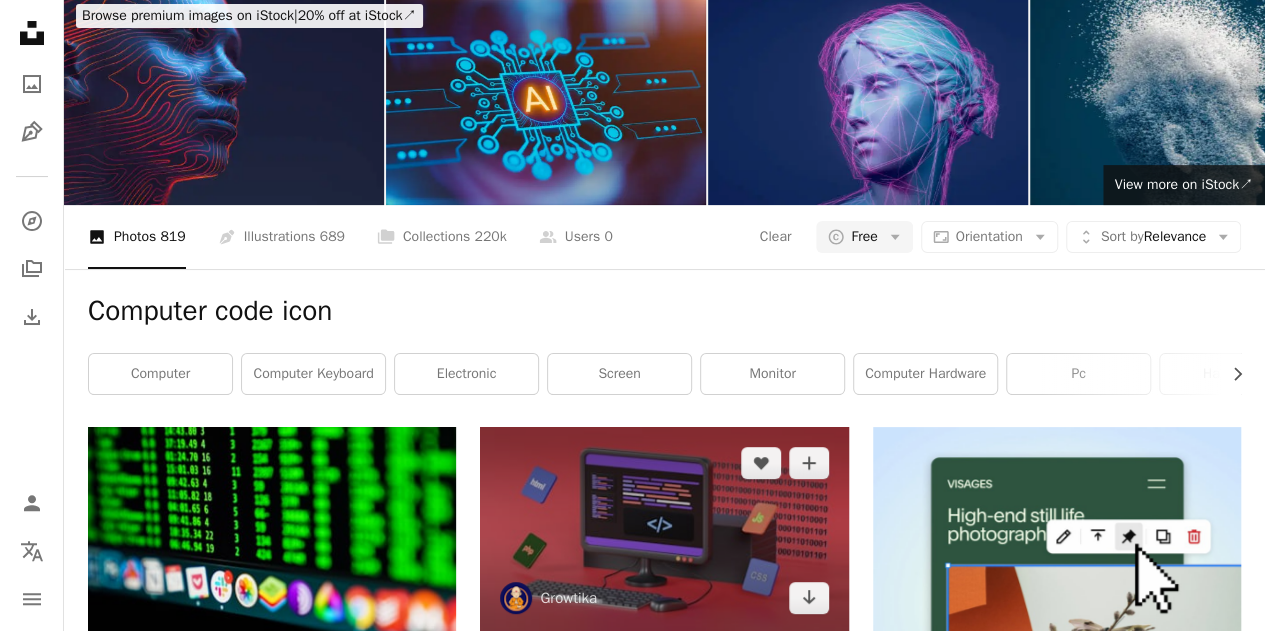 click at bounding box center (664, 530) 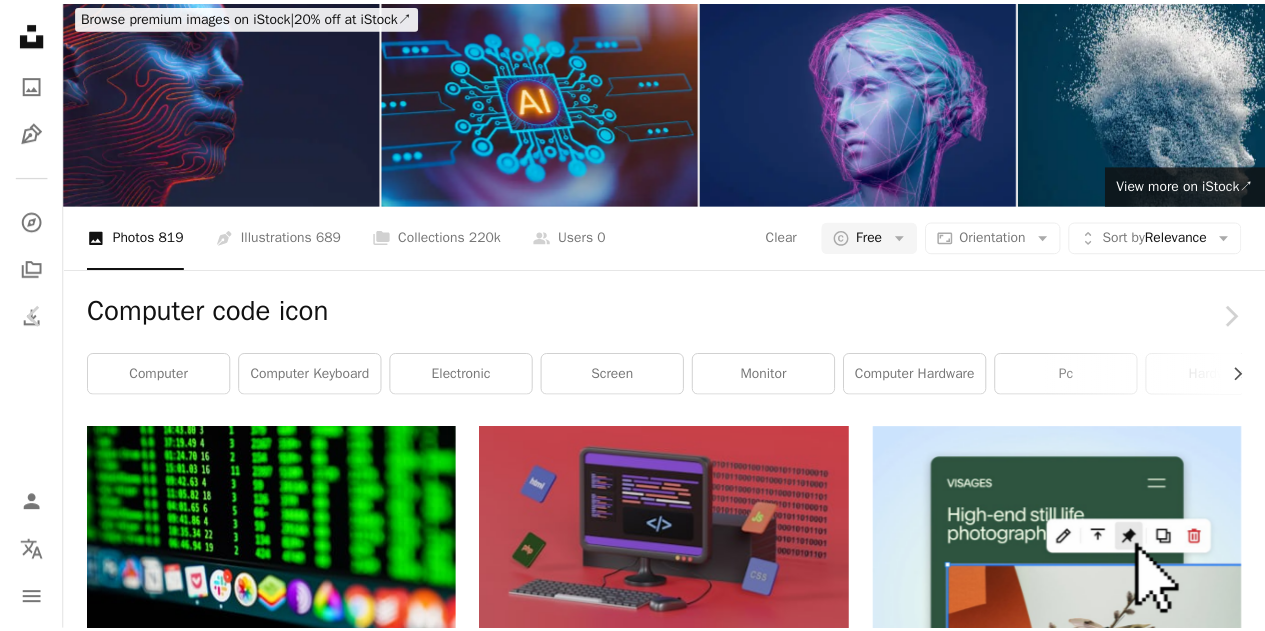 scroll, scrollTop: 44, scrollLeft: 0, axis: vertical 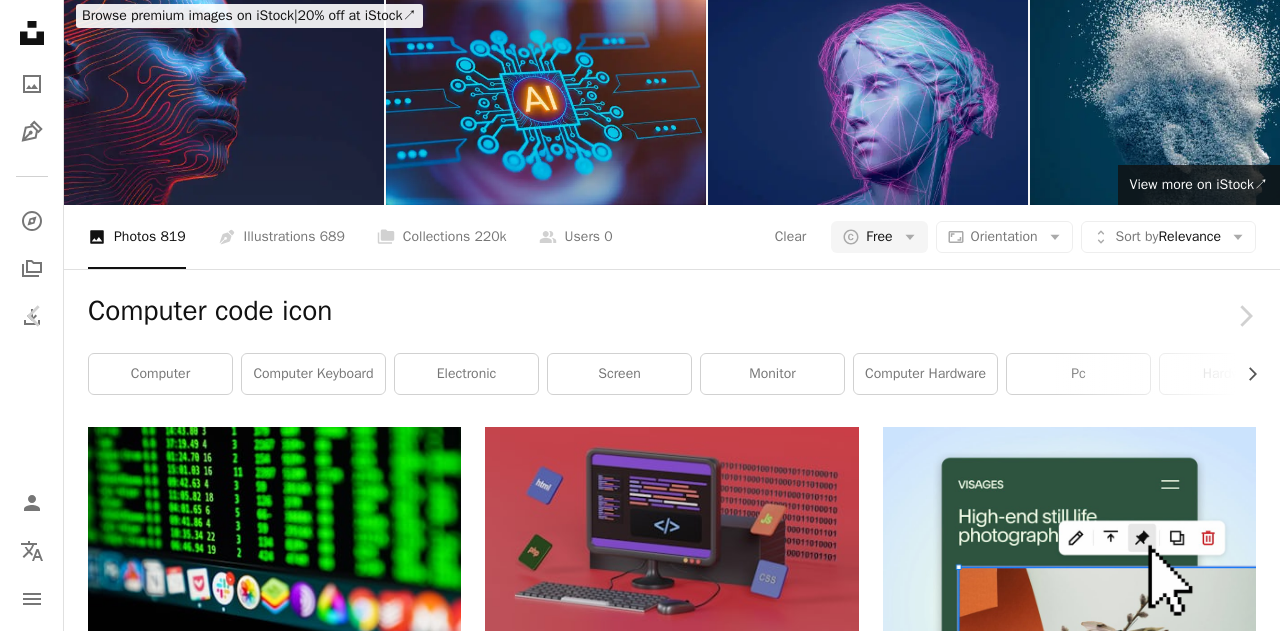 click on "Download free" at bounding box center [1081, 4232] 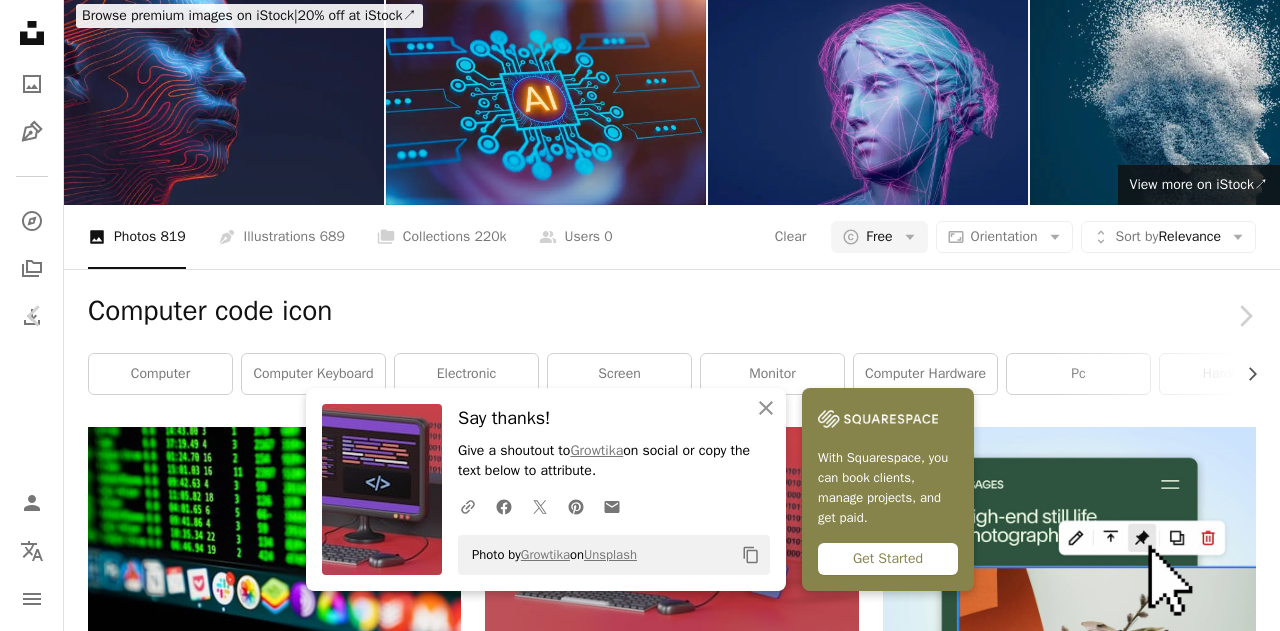 click on "An X shape Chevron left Chevron right An X shape Close Say thanks! Give a shoutout to  Growtika  on social or copy the text below to attribute. A URL sharing icon (chains) Facebook icon X (formerly Twitter) icon Pinterest icon An envelope Photo by  Growtika  on  Unsplash
Copy content With Squarespace, you can book clients, manage projects, and get paid. Get Started Growtika growtika A heart A plus sign Download free Chevron down Zoom in Views 513,947 Downloads 9,954 A forward-right arrow Share Info icon Info More Actions Calendar outlined Published on  November 21, 2022 Safety Free to use under the  Unsplash License computer coding code developer html development javascript css coding wallpaper php programming language laptop furniture table electronics screen computer keyboard monitor hardware computer hardware Backgrounds Browse premium related images on iStock  |  Save 20% with code UNSPLASH20 View more on iStock  ↗ Related images A heart A plus sign Growtika Arrow pointing down A heart For  For" at bounding box center (640, 4516) 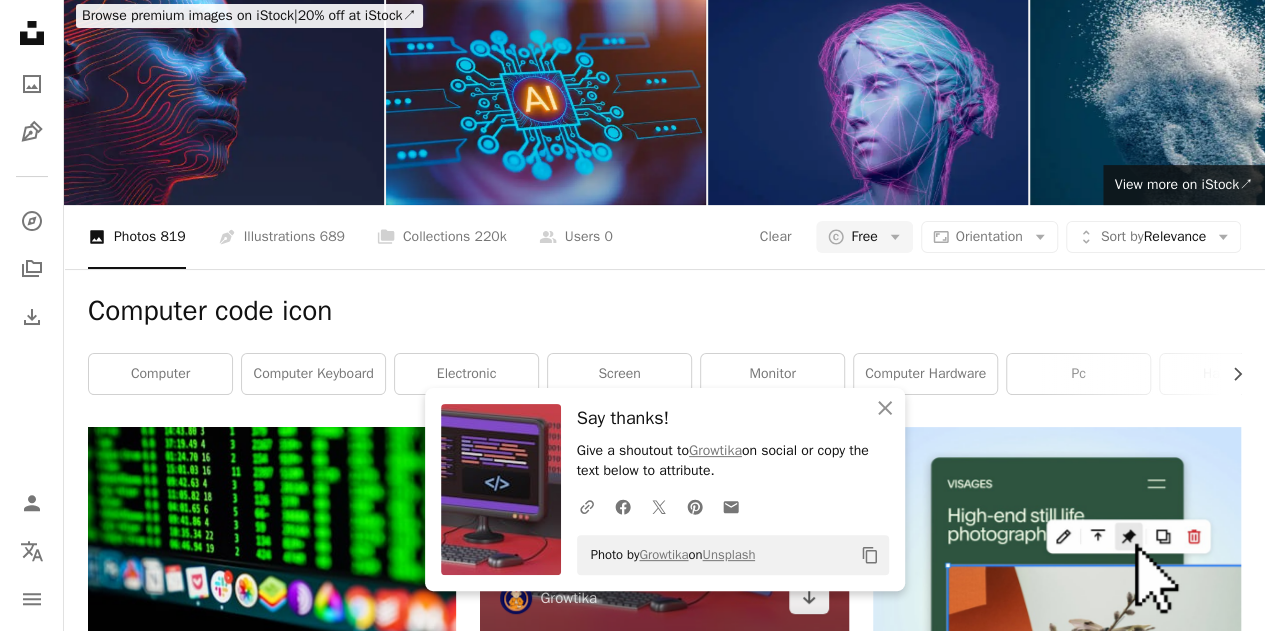 scroll, scrollTop: 0, scrollLeft: 0, axis: both 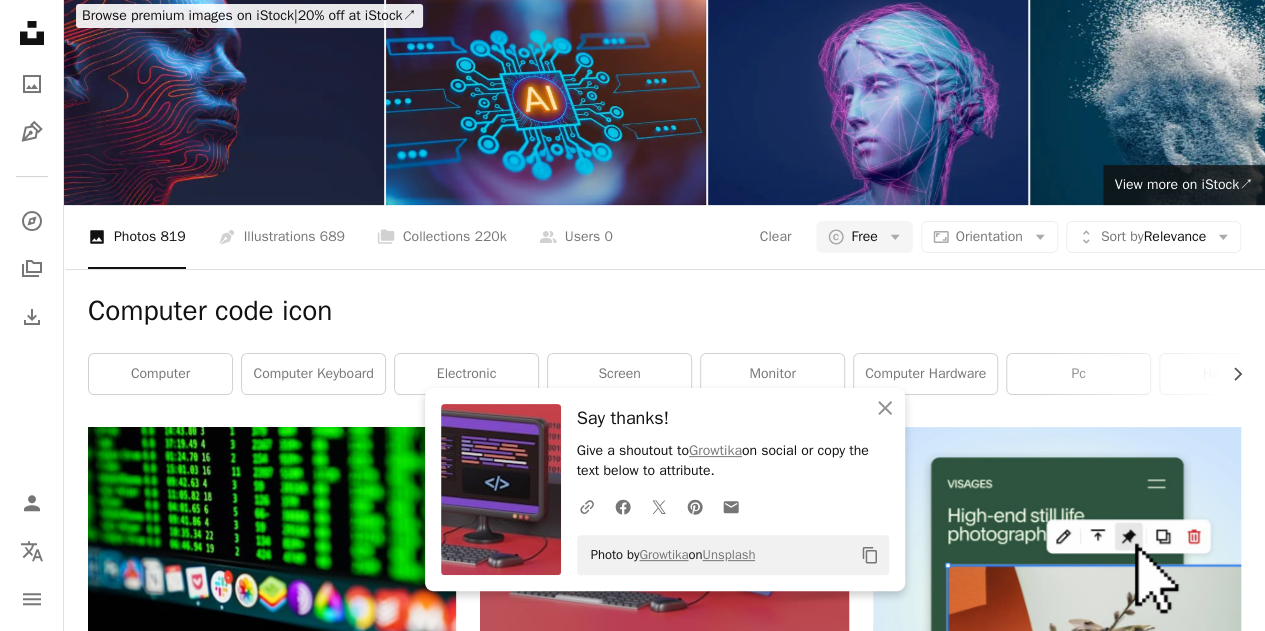 drag, startPoint x: 222, startPoint y: 37, endPoint x: 97, endPoint y: 39, distance: 125.016 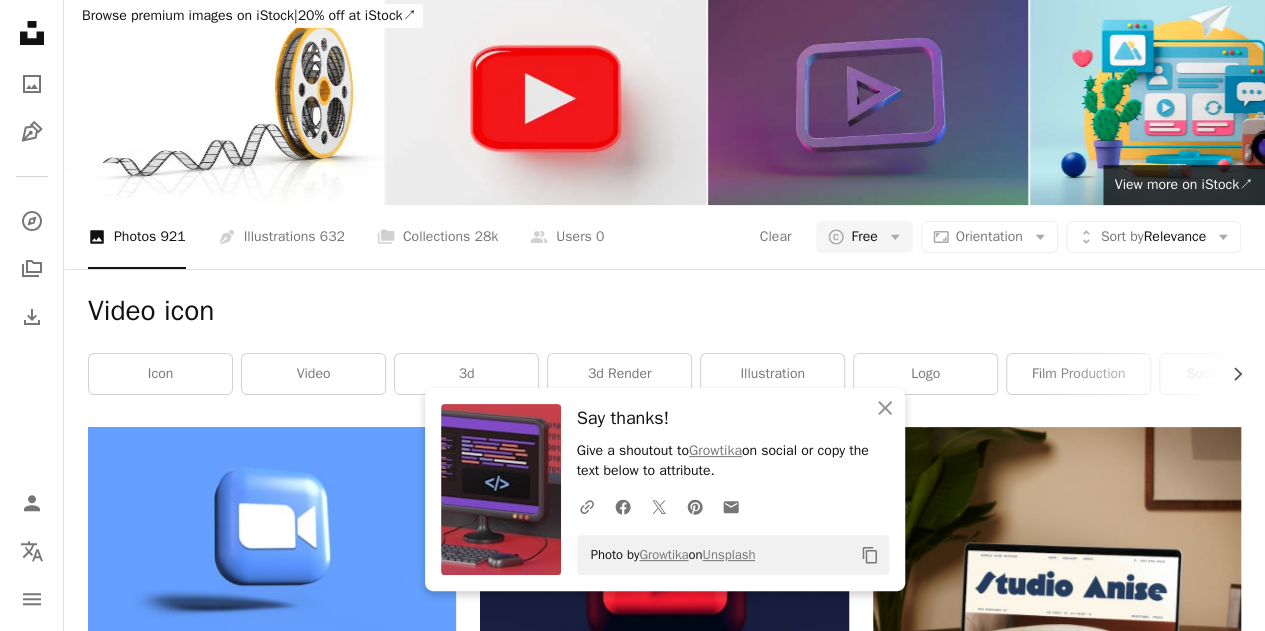 scroll, scrollTop: 157, scrollLeft: 0, axis: vertical 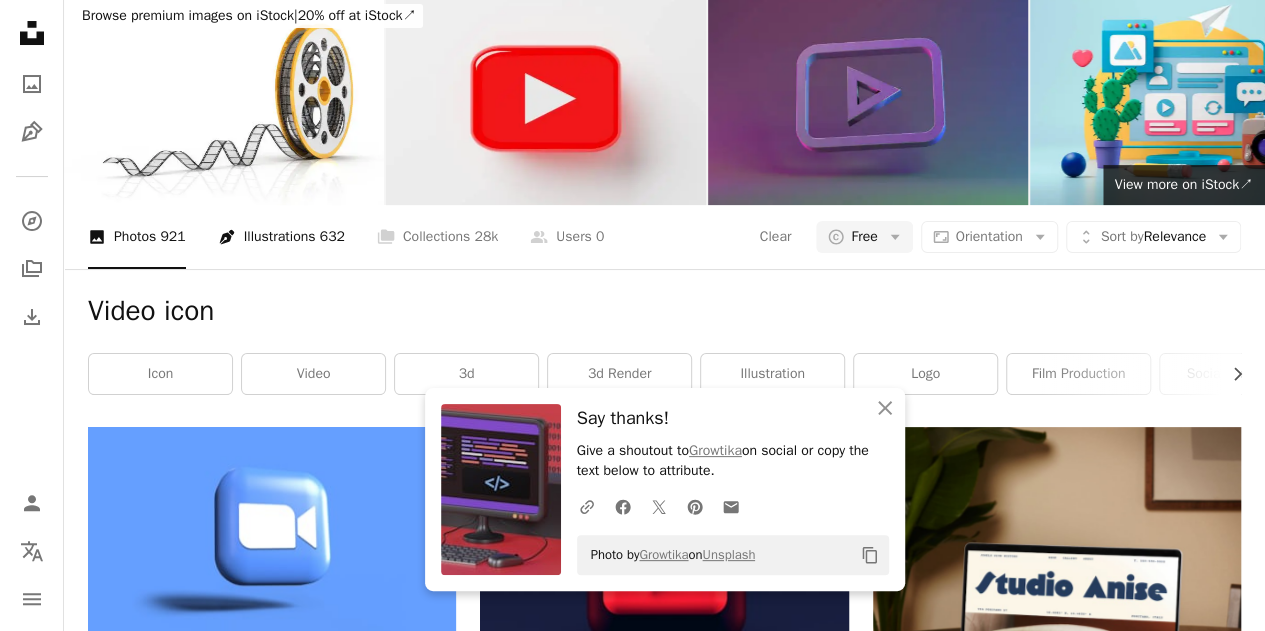click on "Pen Tool Illustrations   632" at bounding box center [281, 237] 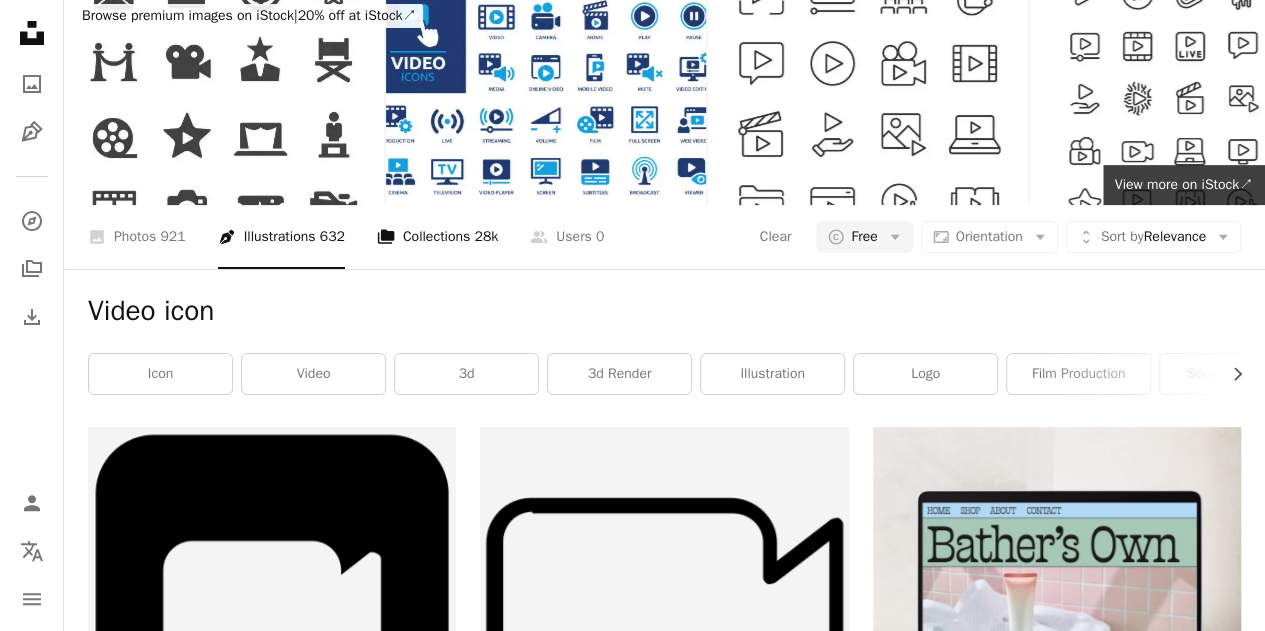 scroll, scrollTop: 0, scrollLeft: 0, axis: both 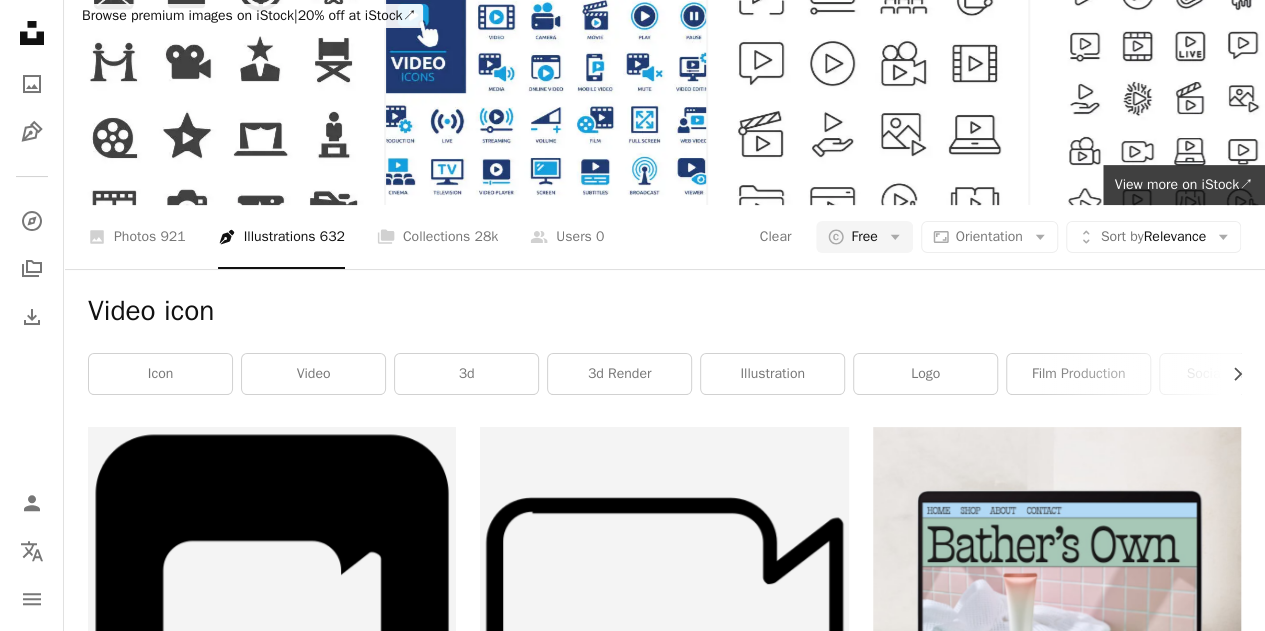 drag, startPoint x: 165, startPoint y: 33, endPoint x: 93, endPoint y: 38, distance: 72.1734 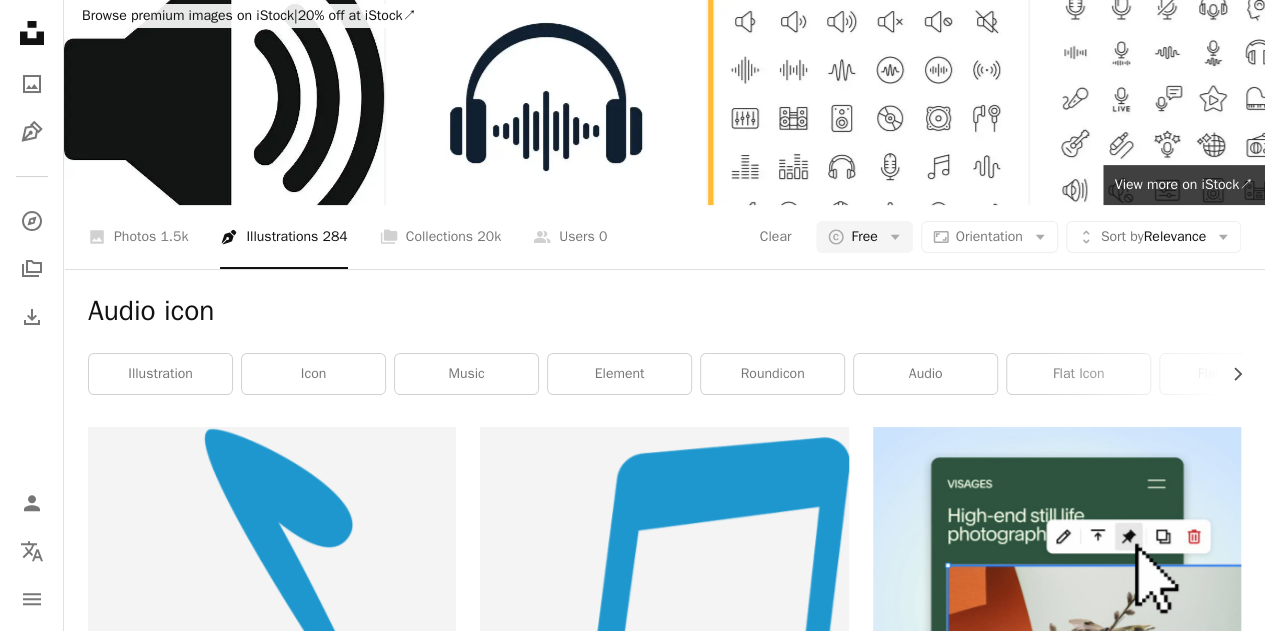 scroll, scrollTop: 32, scrollLeft: 0, axis: vertical 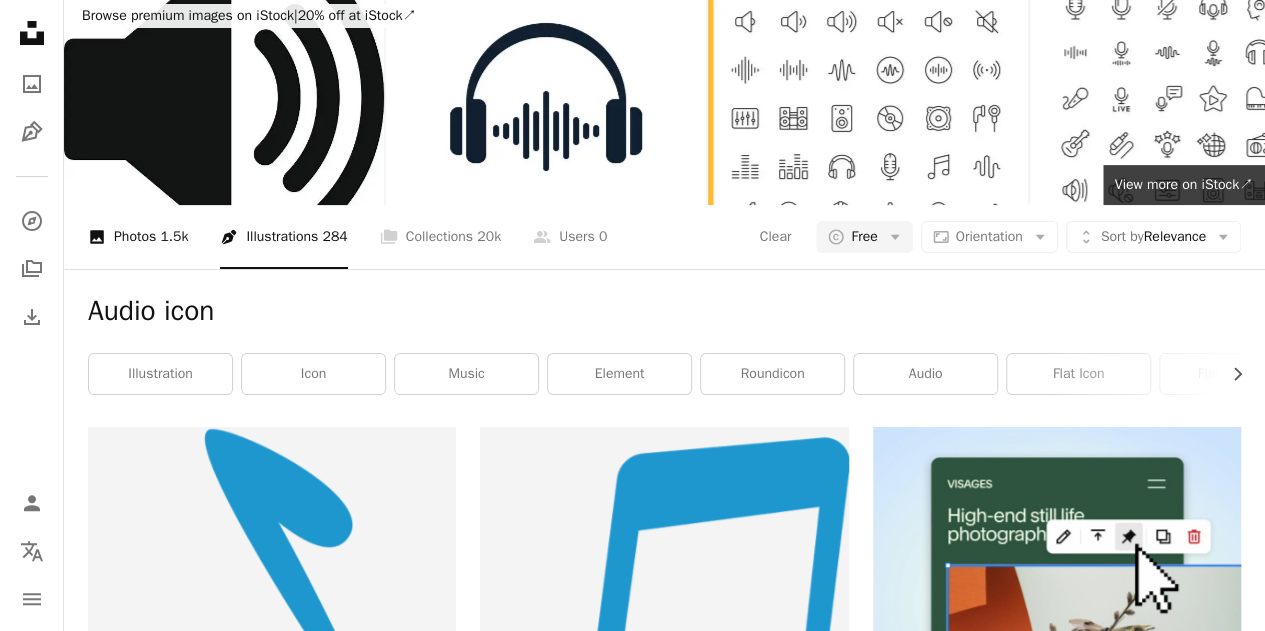 click on "A photo Photos   1.5k" at bounding box center (138, 237) 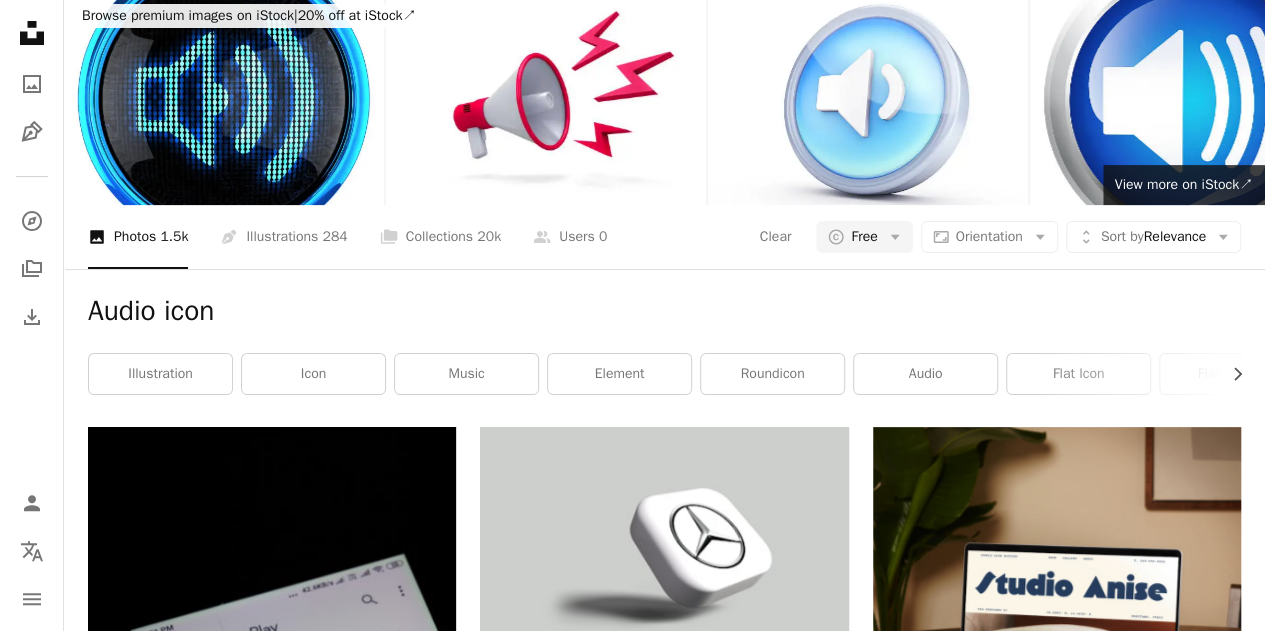 scroll, scrollTop: 0, scrollLeft: 0, axis: both 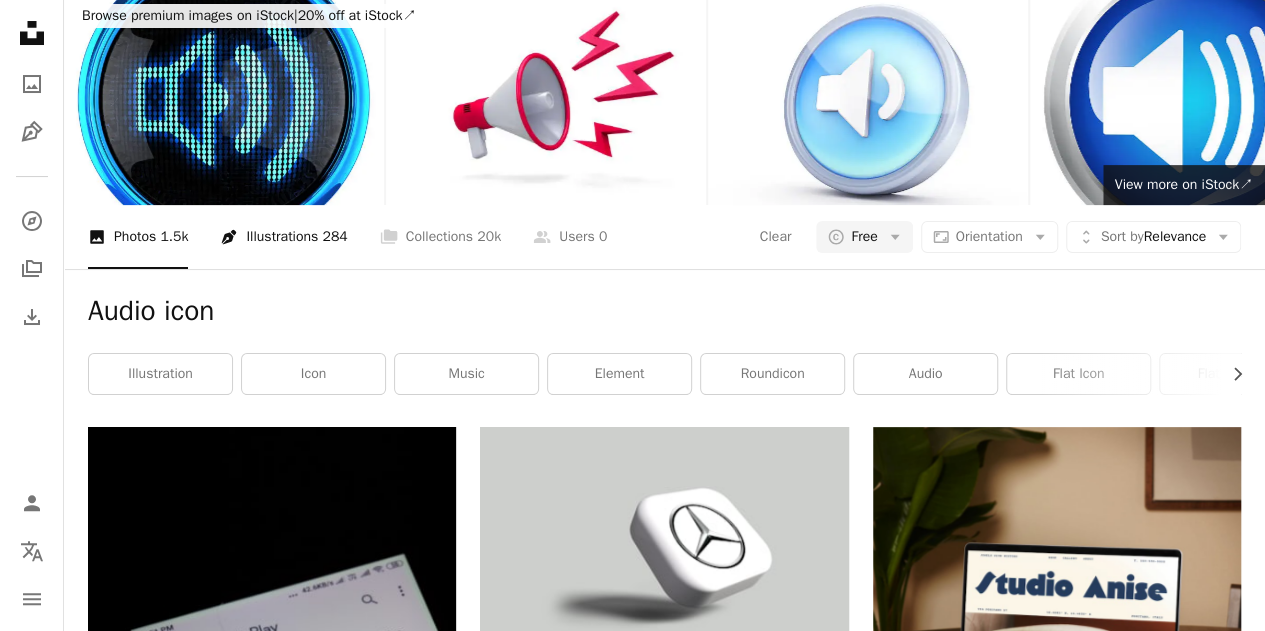 click on "Pen Tool Illustrations   284" at bounding box center (283, 237) 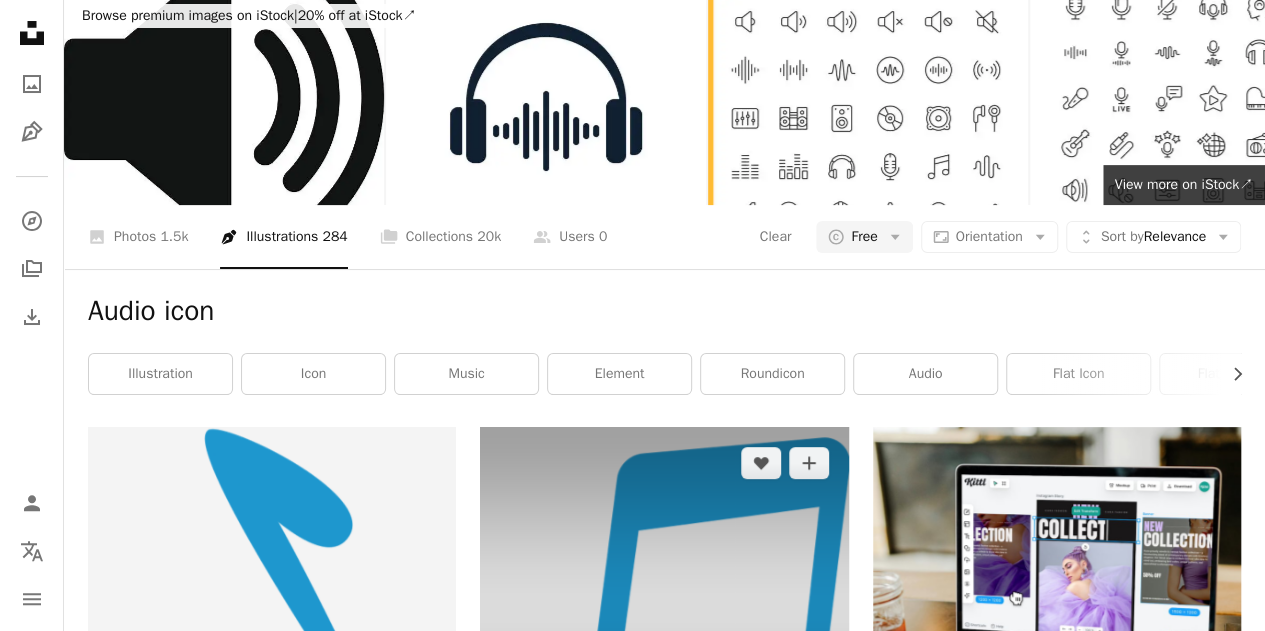 scroll, scrollTop: 424, scrollLeft: 0, axis: vertical 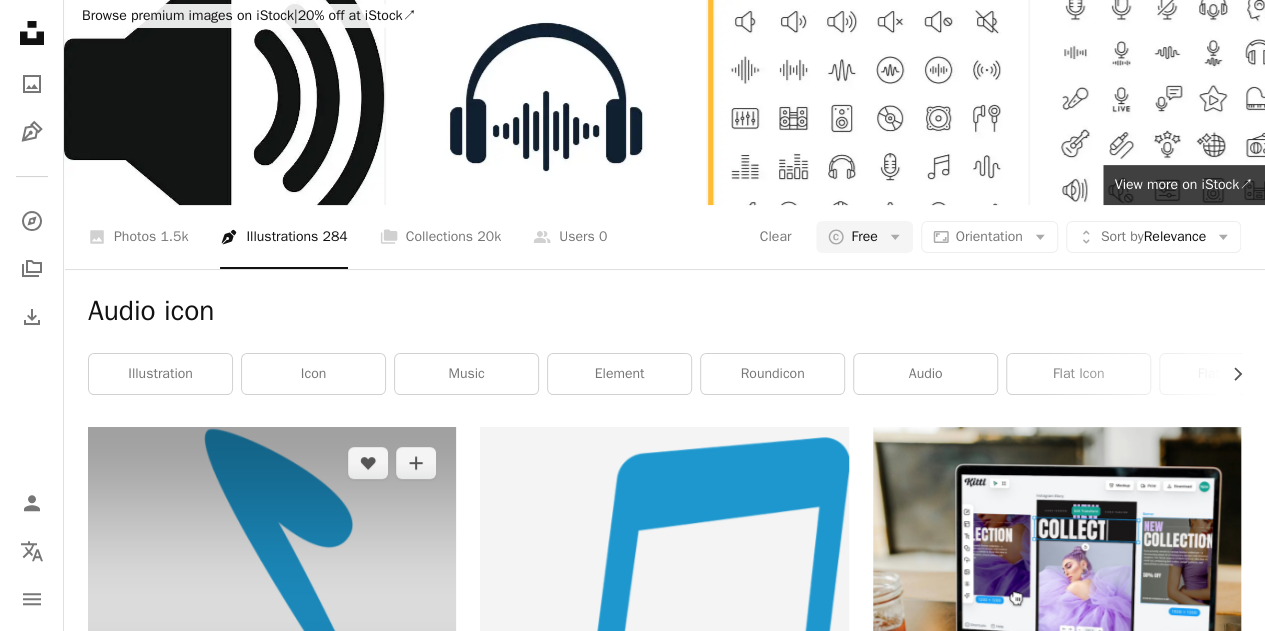 click at bounding box center (272, 611) 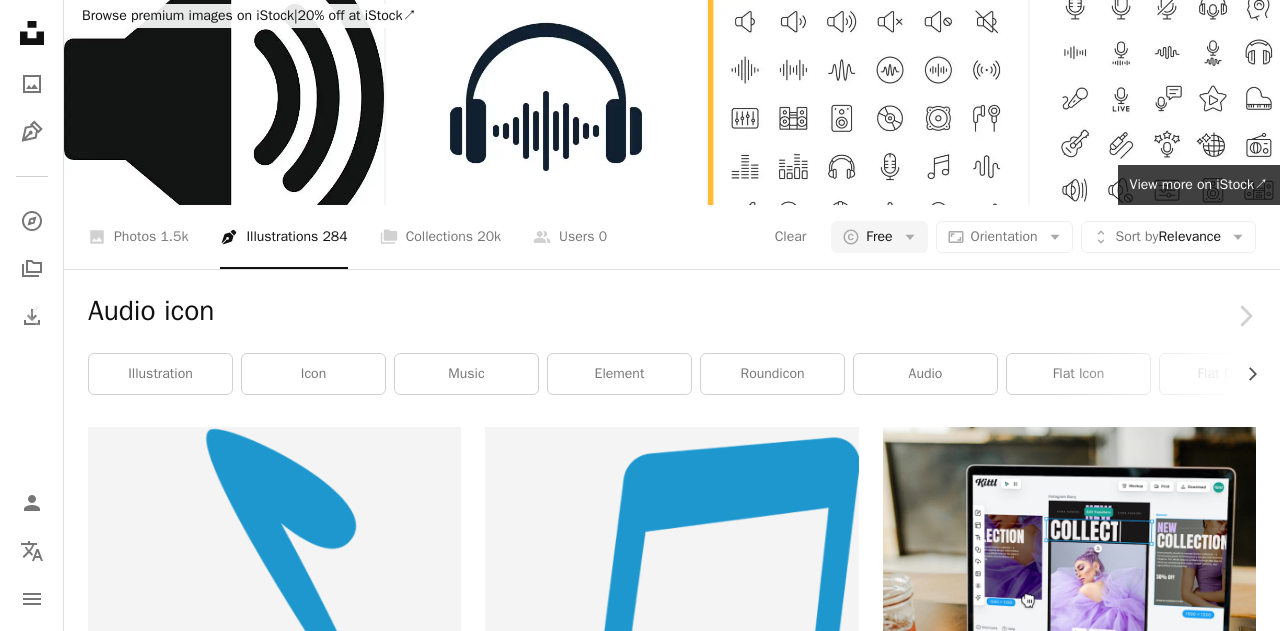 click on "Download free Chevron down" at bounding box center [1105, 4248] 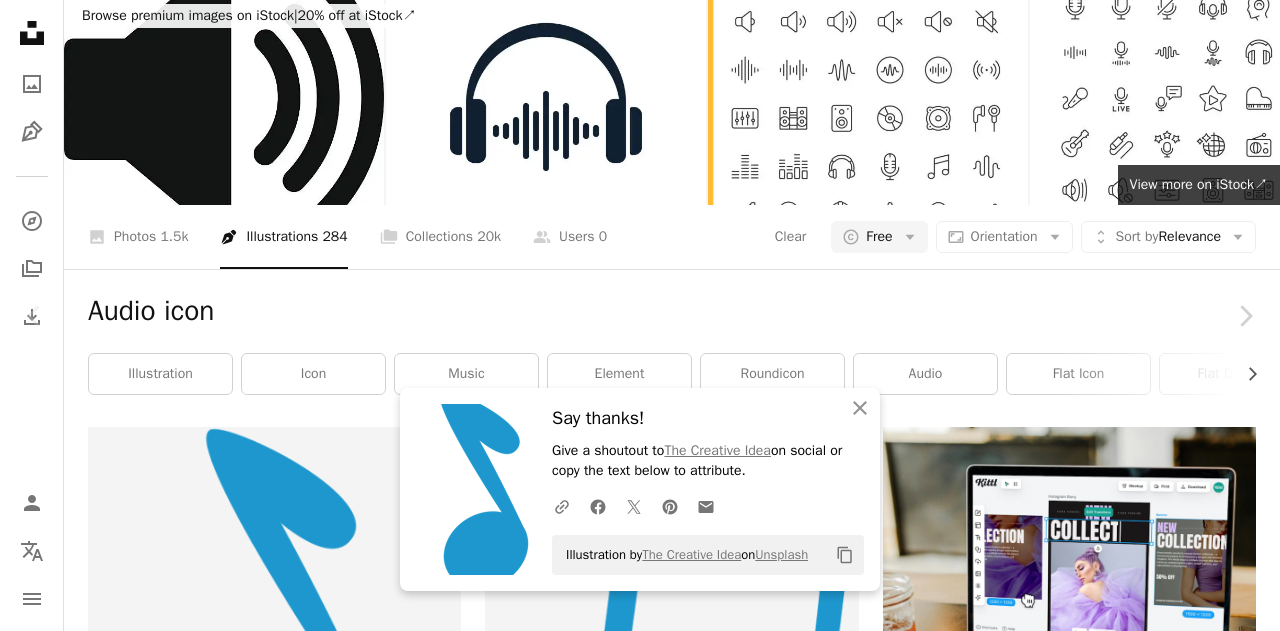 click on "An X shape Chevron left Chevron right An X shape Close Say thanks! Give a shoutout to  The Creative Idea  on social or copy the text below to attribute. A URL sharing icon (chains) Facebook icon X (formerly Twitter) icon Pinterest icon An envelope Illustration by  The Creative Idea  on  Unsplash
Copy content The Creative Idea thecreativeidea A heart A plus sign Download free Chevron down Zoom in Views 14,210 Downloads 96 A forward-right arrow Share Info icon Info More Actions A simple blue musical note icon representing melody, rhythm, and harmony. Perfect for music-related designs, apps, and creative projects. Calendar outlined Published on  March 2, 2025 Safety Free to use under the  Unsplash License blue music minimal icon simple symbol sound play note voice audio harmony song sing instrument musical rhythm beat melody tune Free images Browse premium related images on iStock  |  Save 20% with code UNSPLASH20 View more on iStock  ↗ Related images Plus sign for Unsplash+ A heart A plus sign For" at bounding box center (640, 4516) 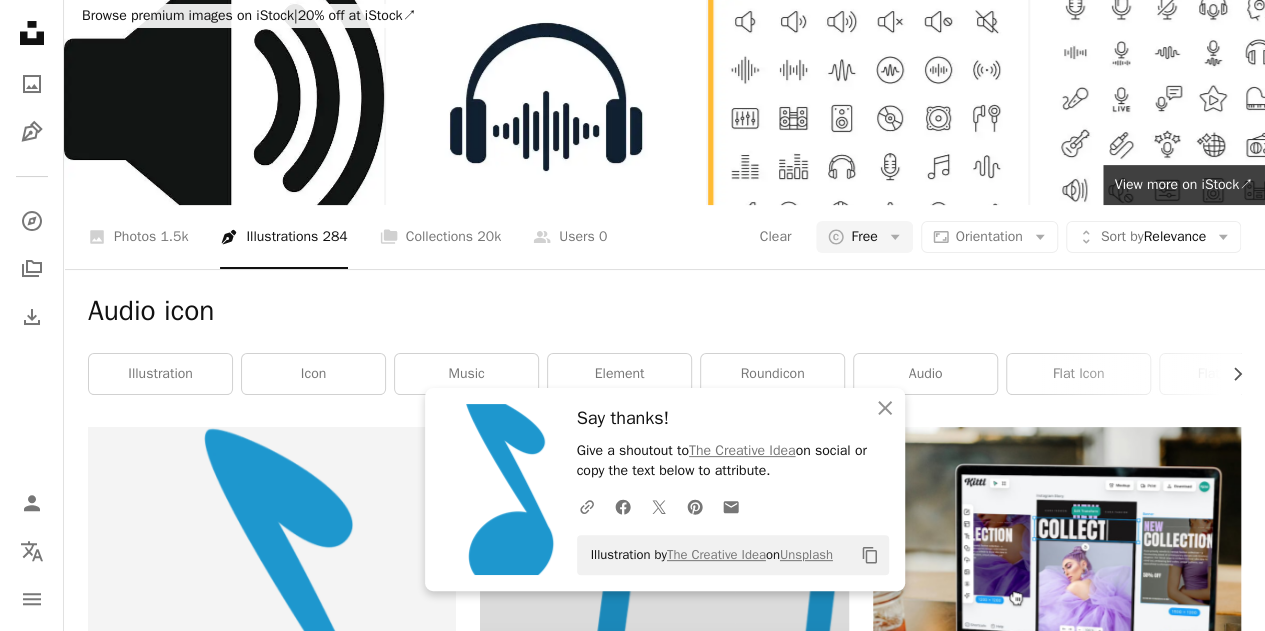 scroll, scrollTop: 0, scrollLeft: 0, axis: both 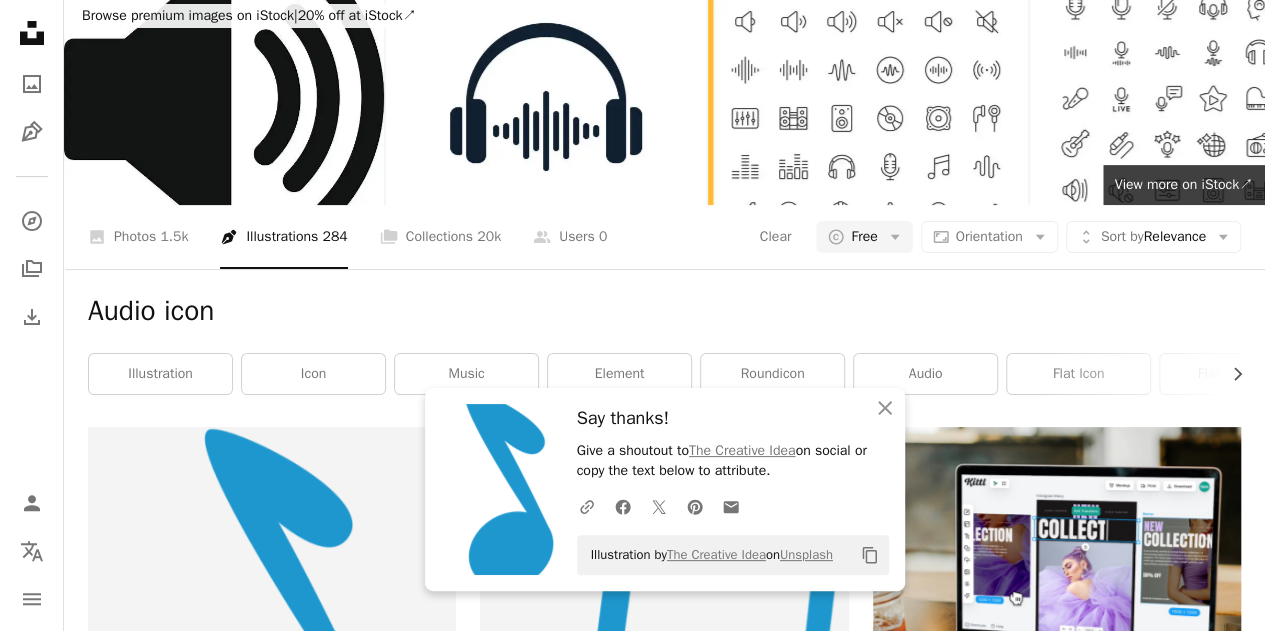 drag, startPoint x: 167, startPoint y: 38, endPoint x: 120, endPoint y: 35, distance: 47.095646 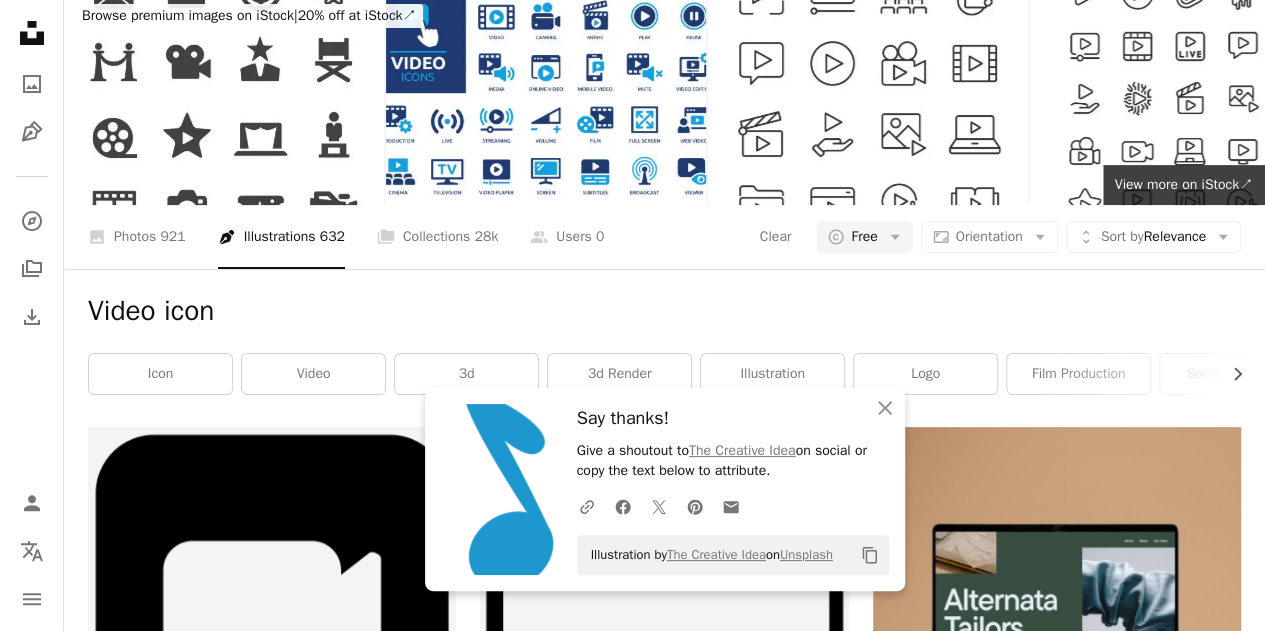 scroll, scrollTop: 779, scrollLeft: 0, axis: vertical 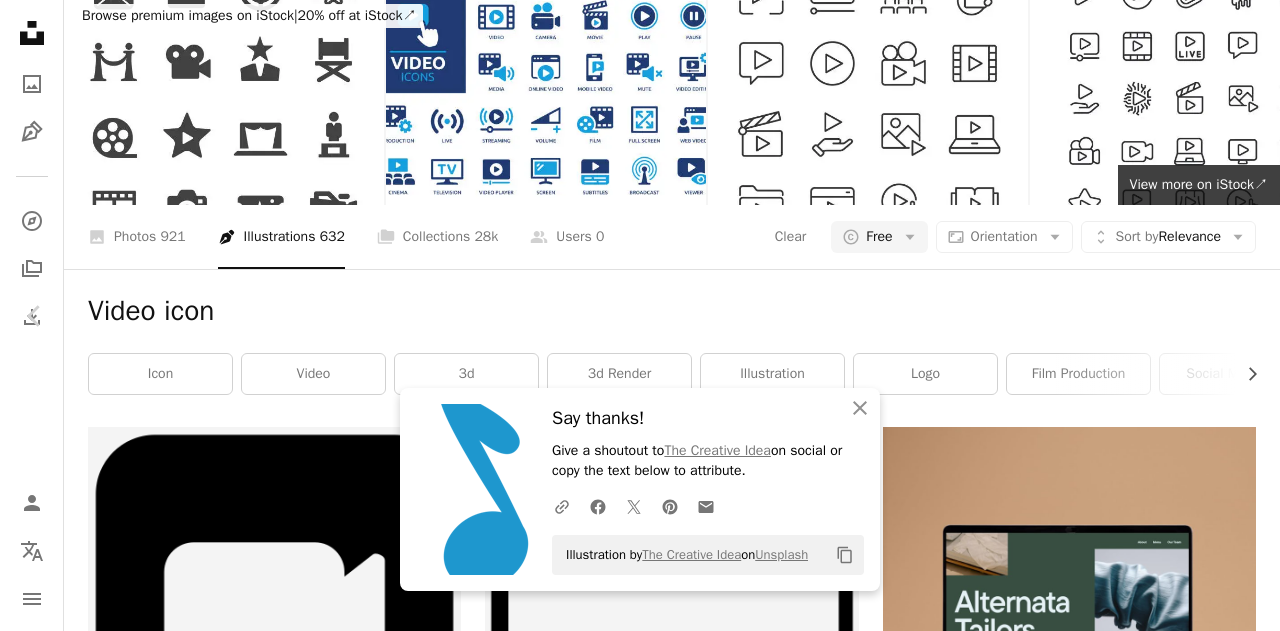 click on "Chevron right" 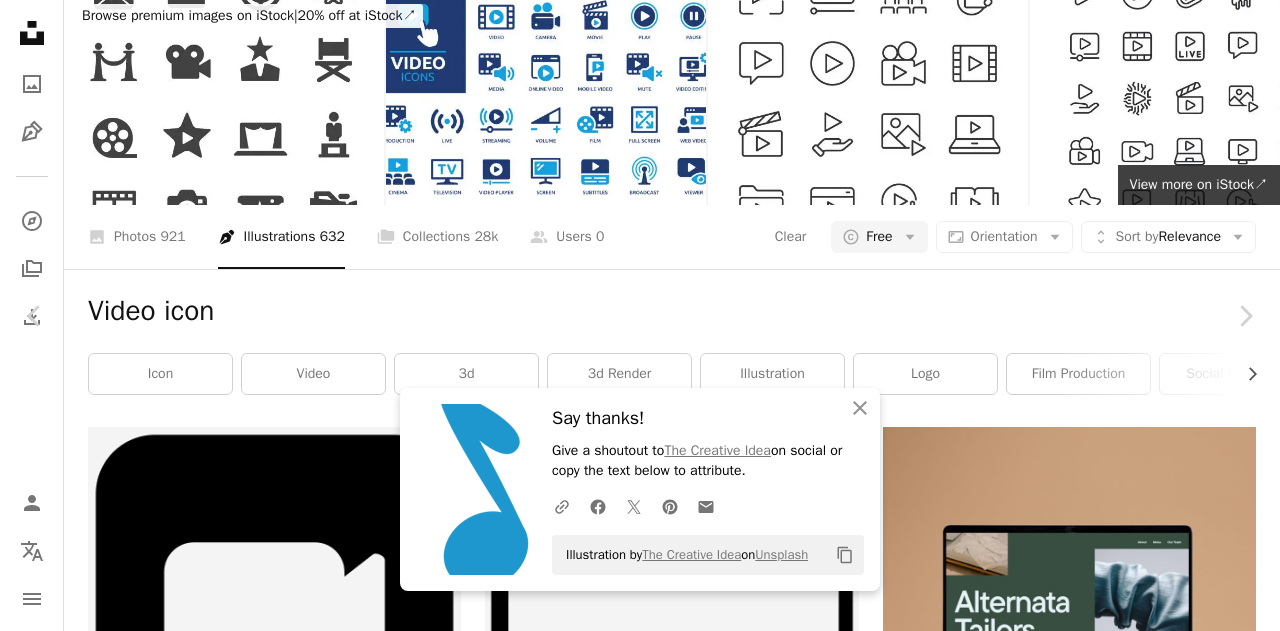 click on "An X shape Chevron left Chevron right An X shape Close Say thanks! Give a shoutout to  The Creative Idea  on social or copy the text below to attribute. A URL sharing icon (chains) Facebook icon X (formerly Twitter) icon Pinterest icon An envelope Illustration by  The Creative Idea  on  Unsplash
Copy content Round Icons roundicons A heart A plus sign Download free Chevron down Zoom in Views 7,586 Downloads 25 A forward-right arrow Share Info icon Info More Actions Calendar outlined Published on  February 18, 2025 Safety Free to use under the  Unsplash License social media logo illustration icon monochrome solid play video Free stock photos Browse premium related images on iStock  |  Save 20% with code UNSPLASH20 View more on iStock  ↗ Related images Plus sign for Unsplash+ A heart A plus sign Thomas Park For  Unsplash+ A lock Download A heart A plus sign Round Icons Arrow pointing down Plus sign for Unsplash+ A heart A plus sign Thomas Park For  Unsplash+ A lock Download Plus sign for Unsplash+ For" at bounding box center (640, 4789) 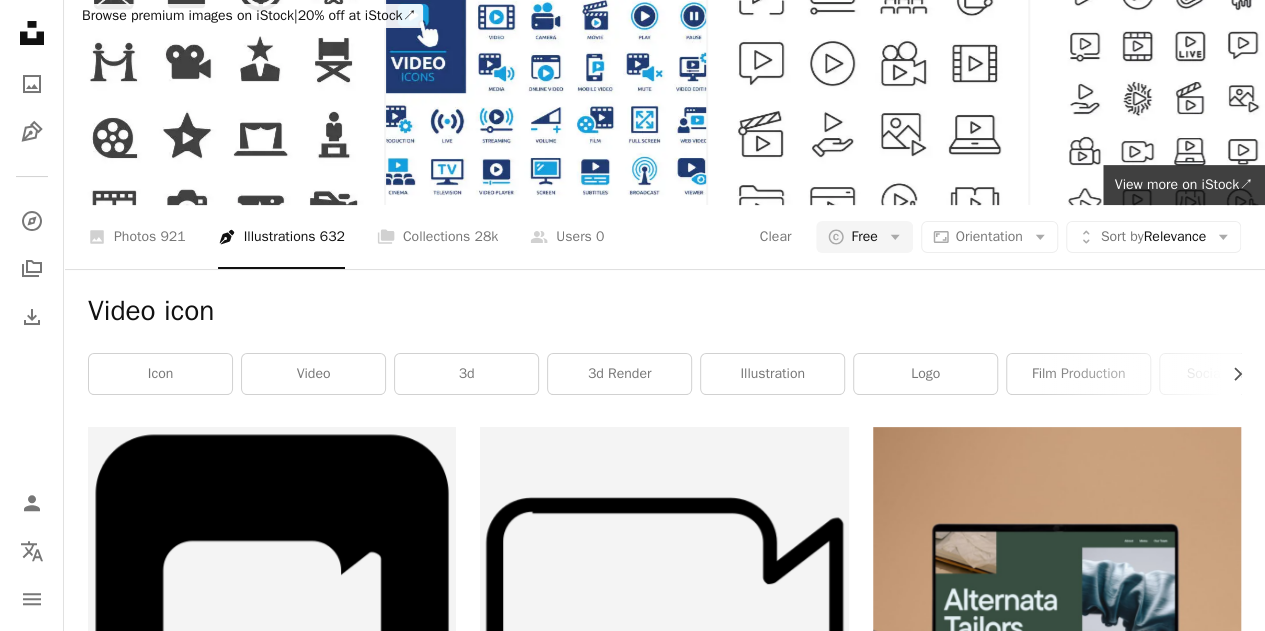 scroll, scrollTop: 2294, scrollLeft: 0, axis: vertical 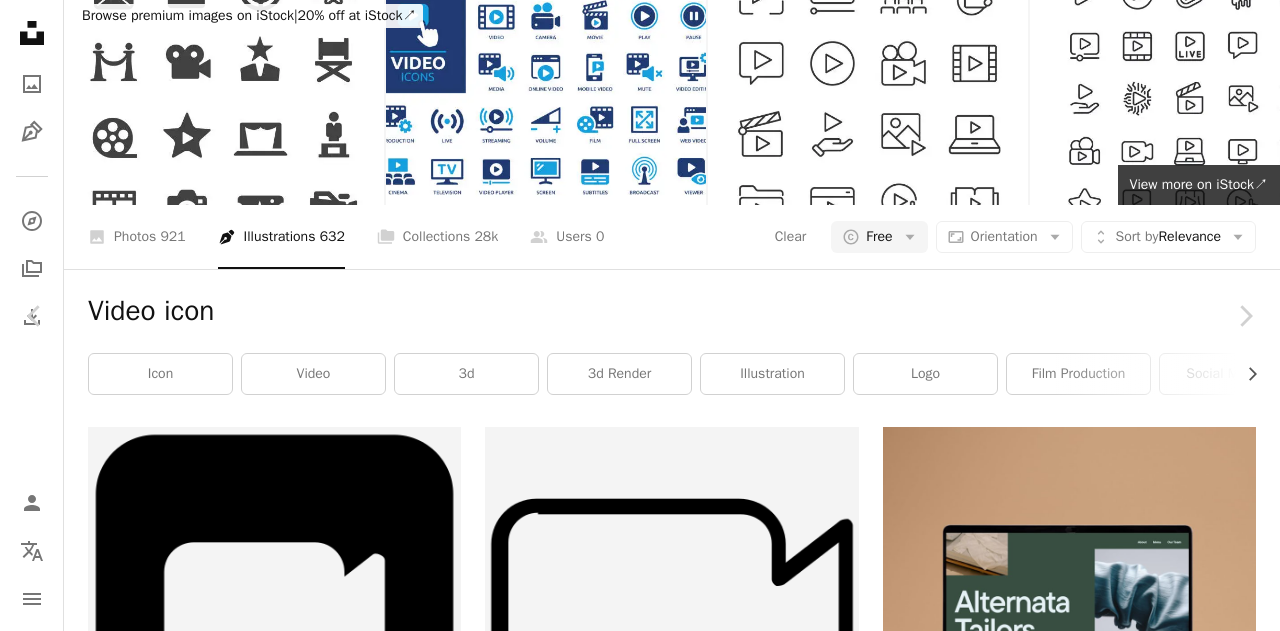 click on "Download free Chevron down" at bounding box center [1105, 7303] 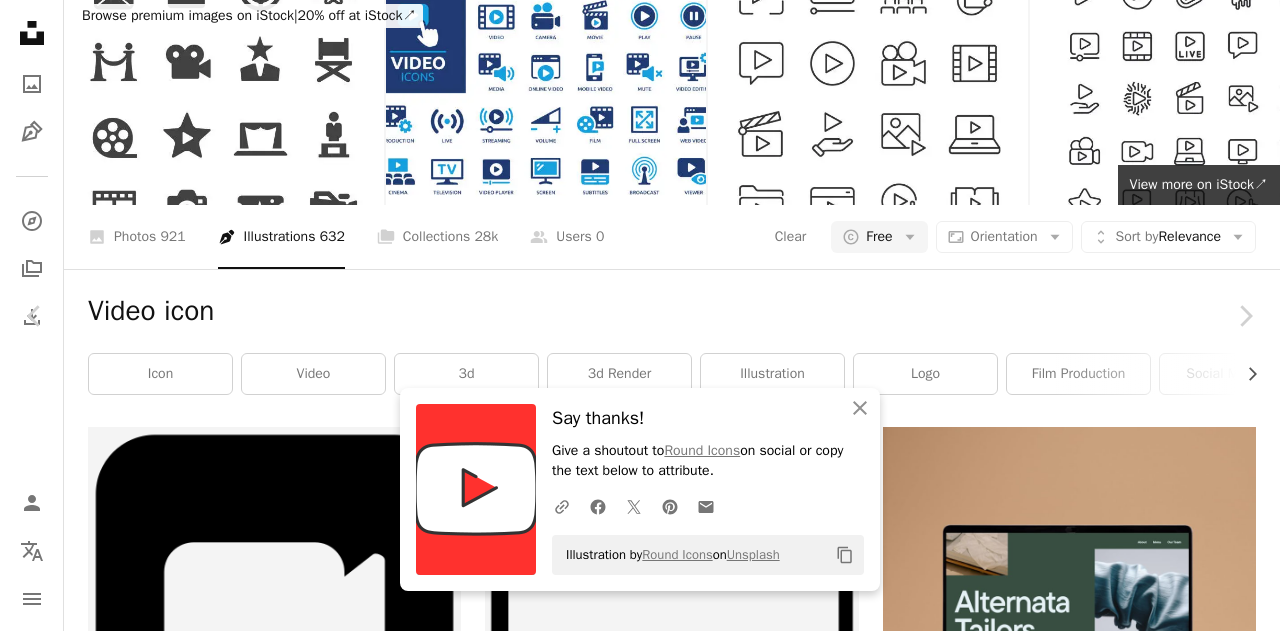click on "An X shape Chevron left Chevron right An X shape Close Say thanks! Give a shoutout to  Round Icons  on social or copy the text below to attribute. A URL sharing icon (chains) Facebook icon X (formerly Twitter) icon Pinterest icon An envelope Illustration by  Round Icons  on  Unsplash
Copy content Round Icons roundicons A heart A plus sign Download free Chevron down Zoom in Views 5,701 Downloads 43 A forward-right arrow Share Info icon Info More Actions Calendar outlined Published on  February 19, 2025 Safety Free to use under the  Unsplash License social media icon youtube social media icon social icon Free pictures Browse premium related images on iStock  |  Save 20% with code UNSPLASH20 View more on iStock  ↗ Related images Plus sign for Unsplash+ A heart A plus sign Getillustrations For  Unsplash+ A lock Download A heart A plus sign Round Icons Arrow pointing down Plus sign for Unsplash+ A heart A plus sign Thomas Park For  Unsplash+ A lock Download Plus sign for Unsplash+ A heart A plus sign" at bounding box center (640, 7571) 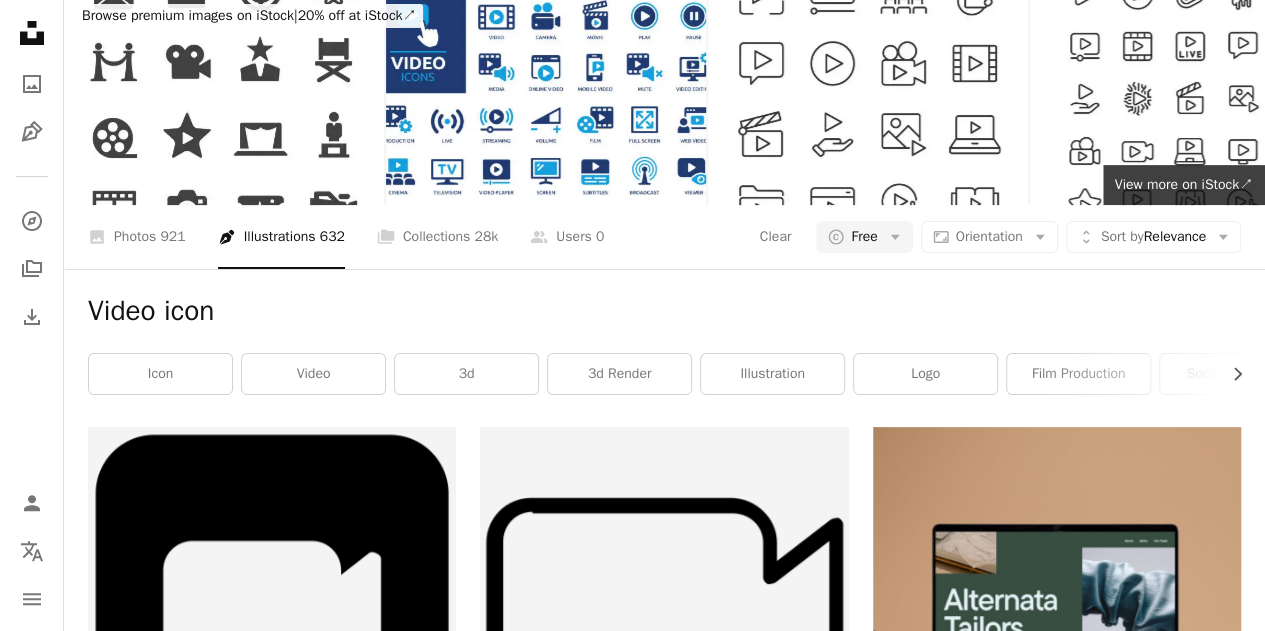 scroll, scrollTop: 0, scrollLeft: 0, axis: both 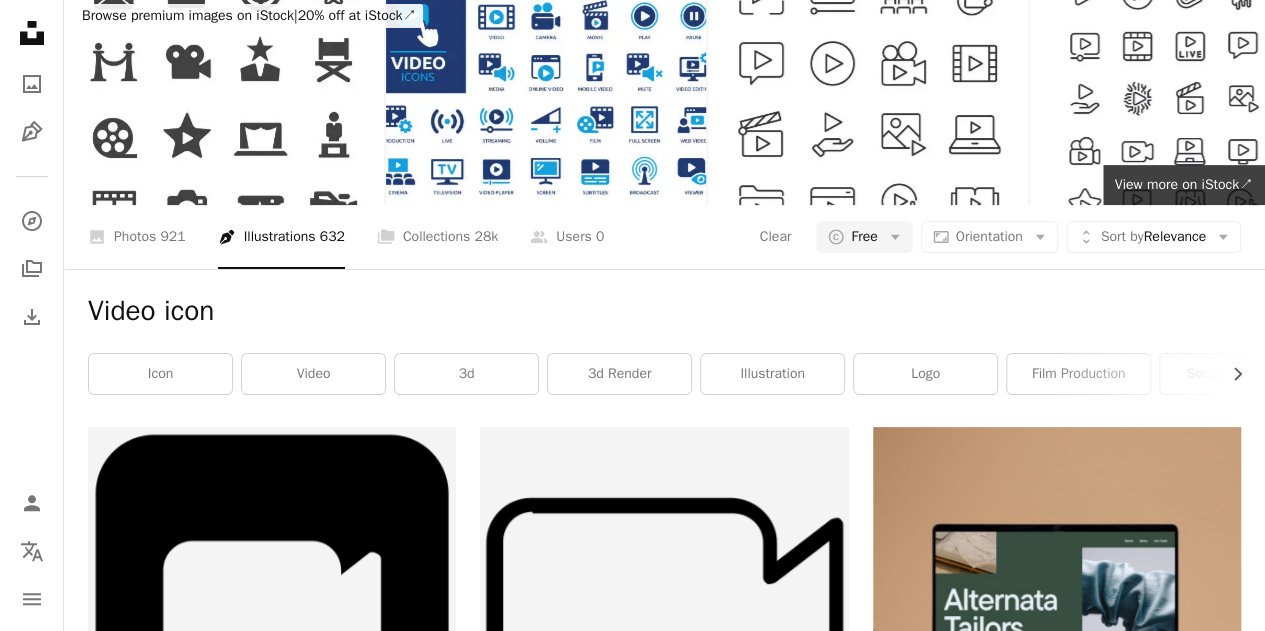click on "**********" at bounding box center (467, -40) 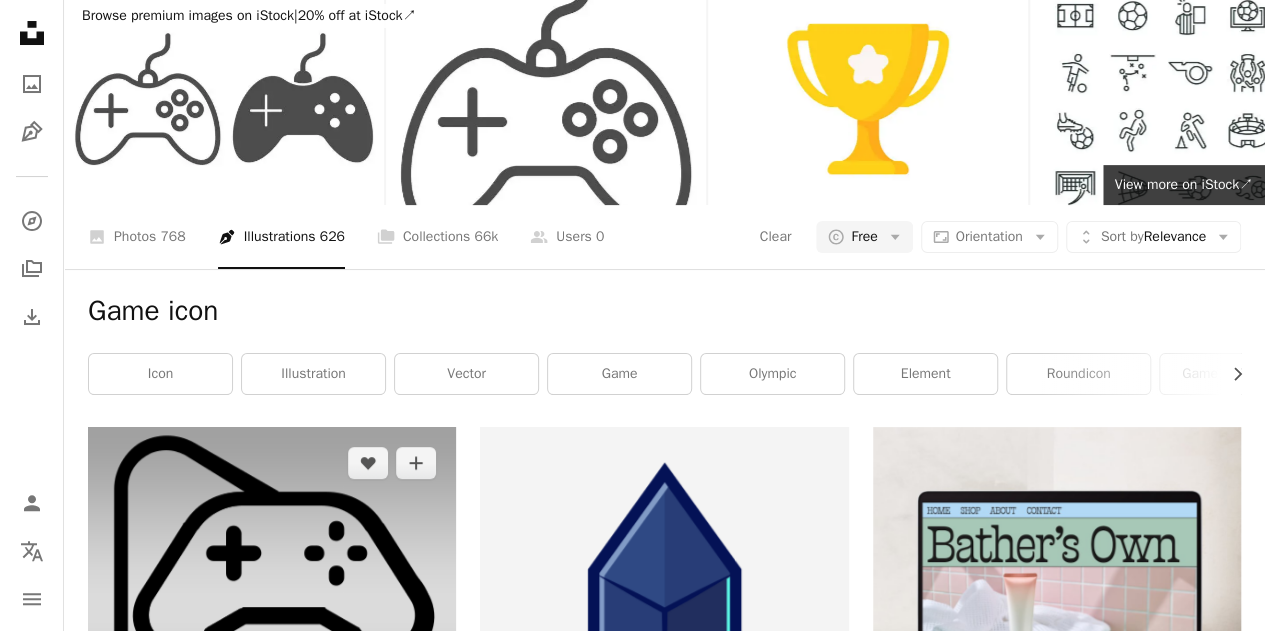 scroll, scrollTop: 2054, scrollLeft: 0, axis: vertical 